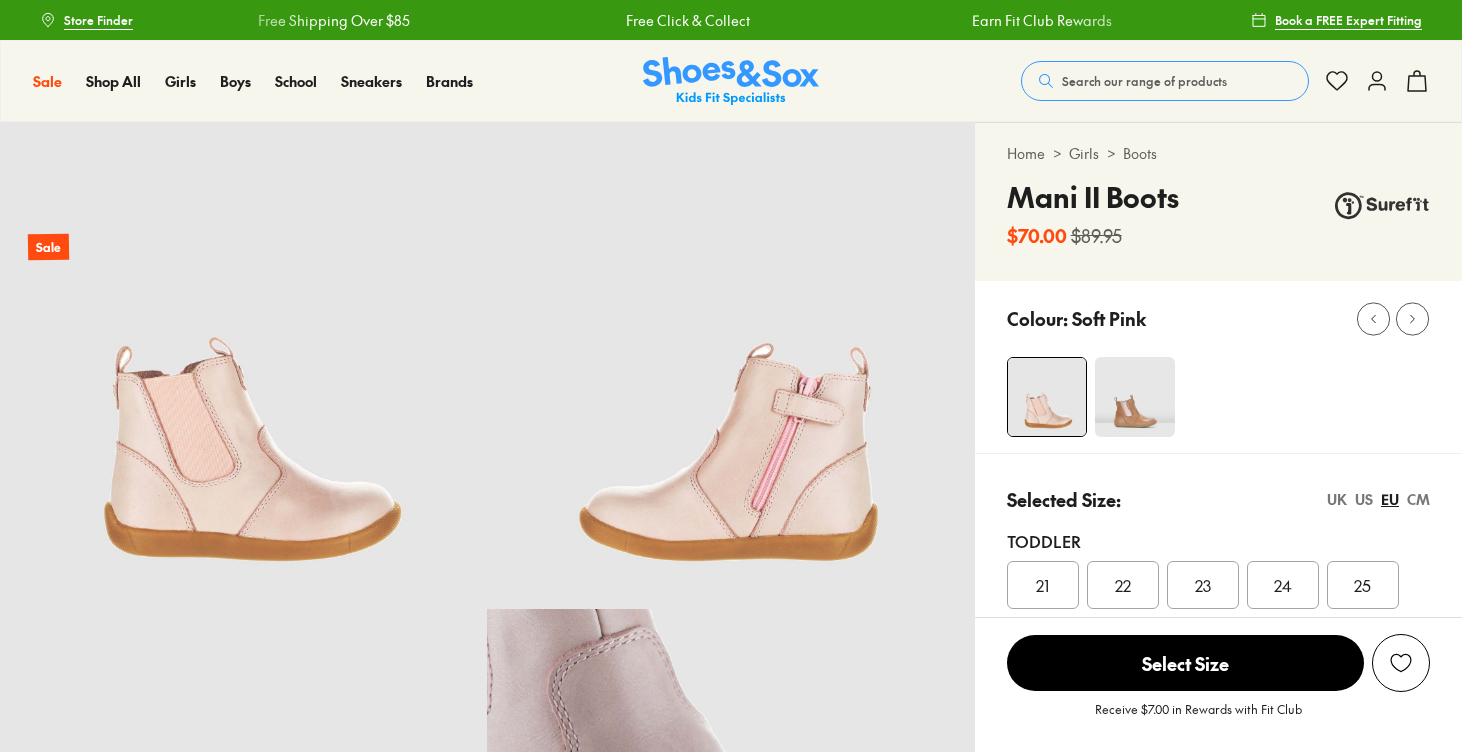 scroll, scrollTop: 0, scrollLeft: 0, axis: both 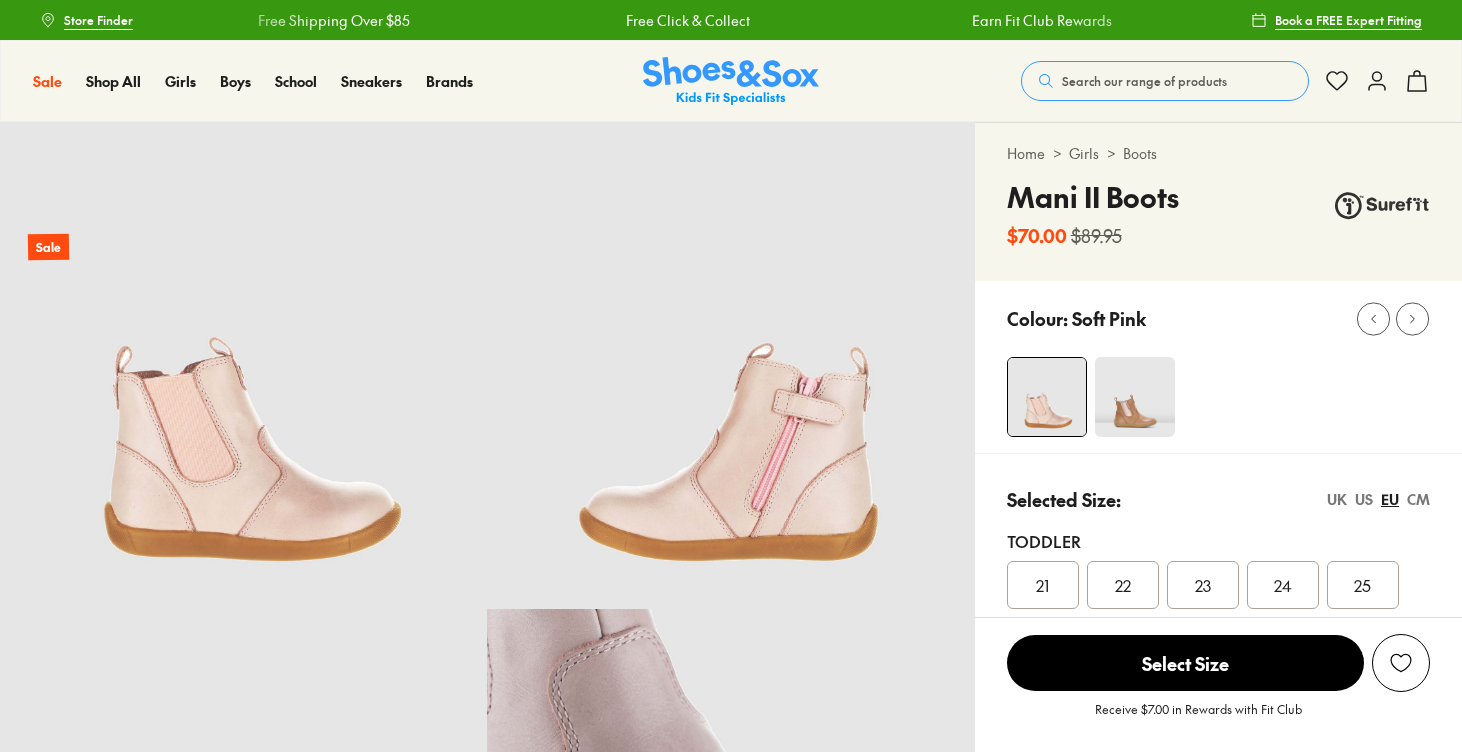 select on "*" 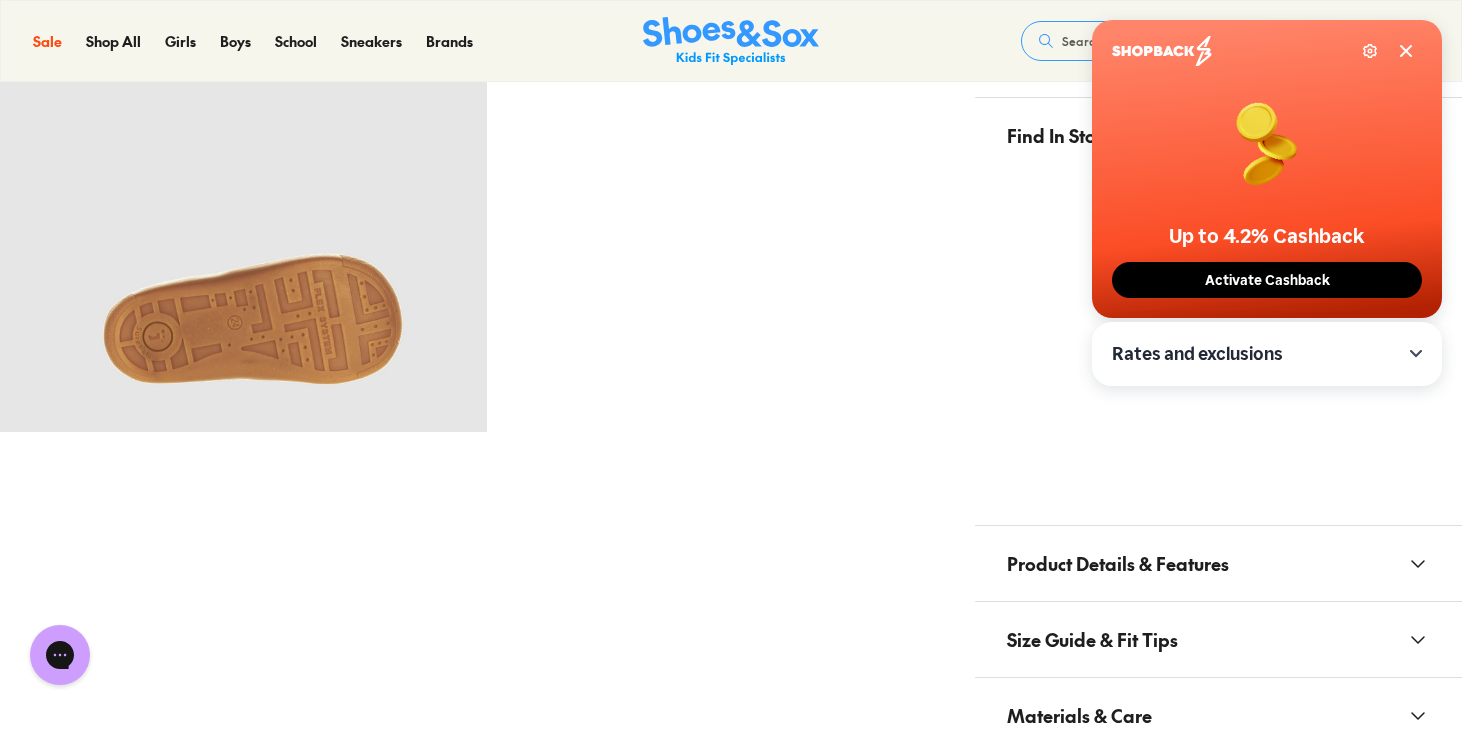 scroll, scrollTop: 1148, scrollLeft: 0, axis: vertical 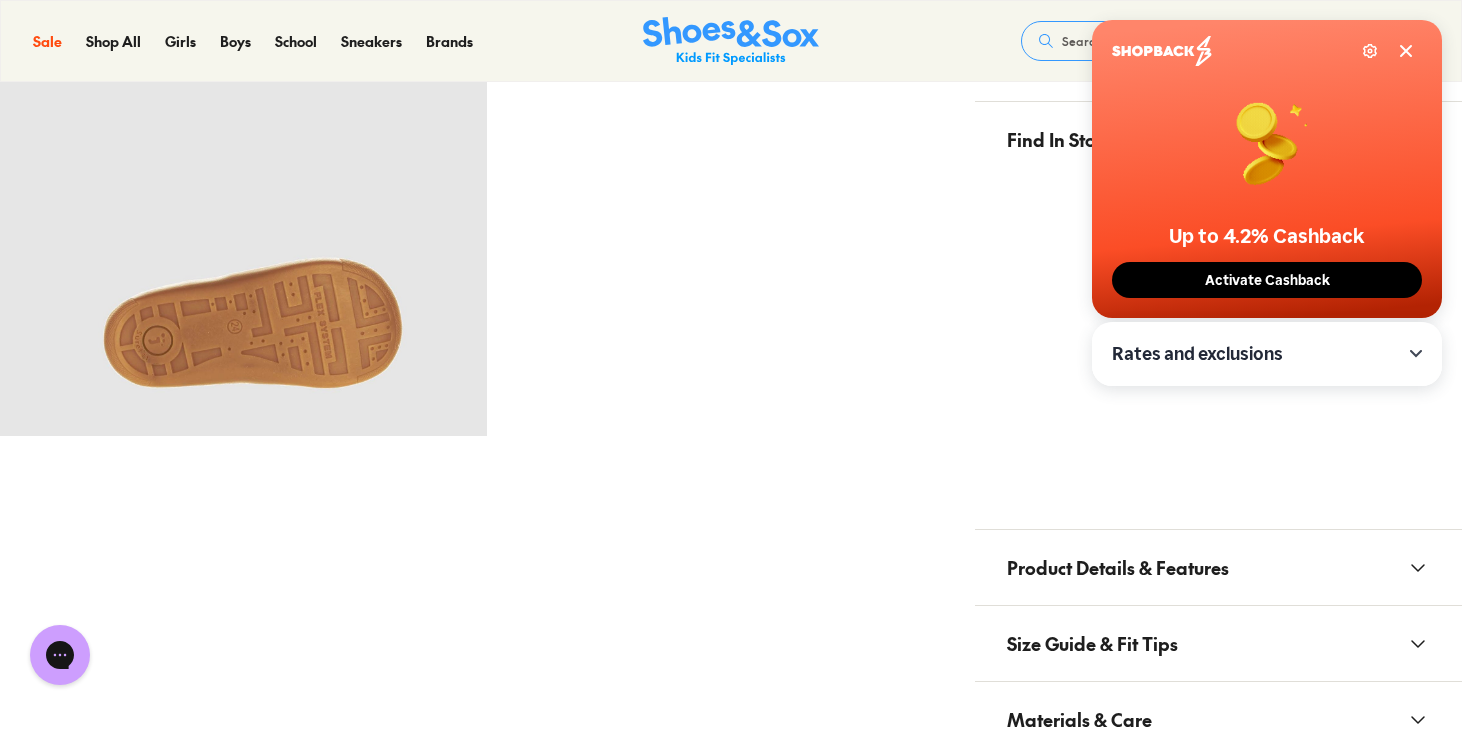 click 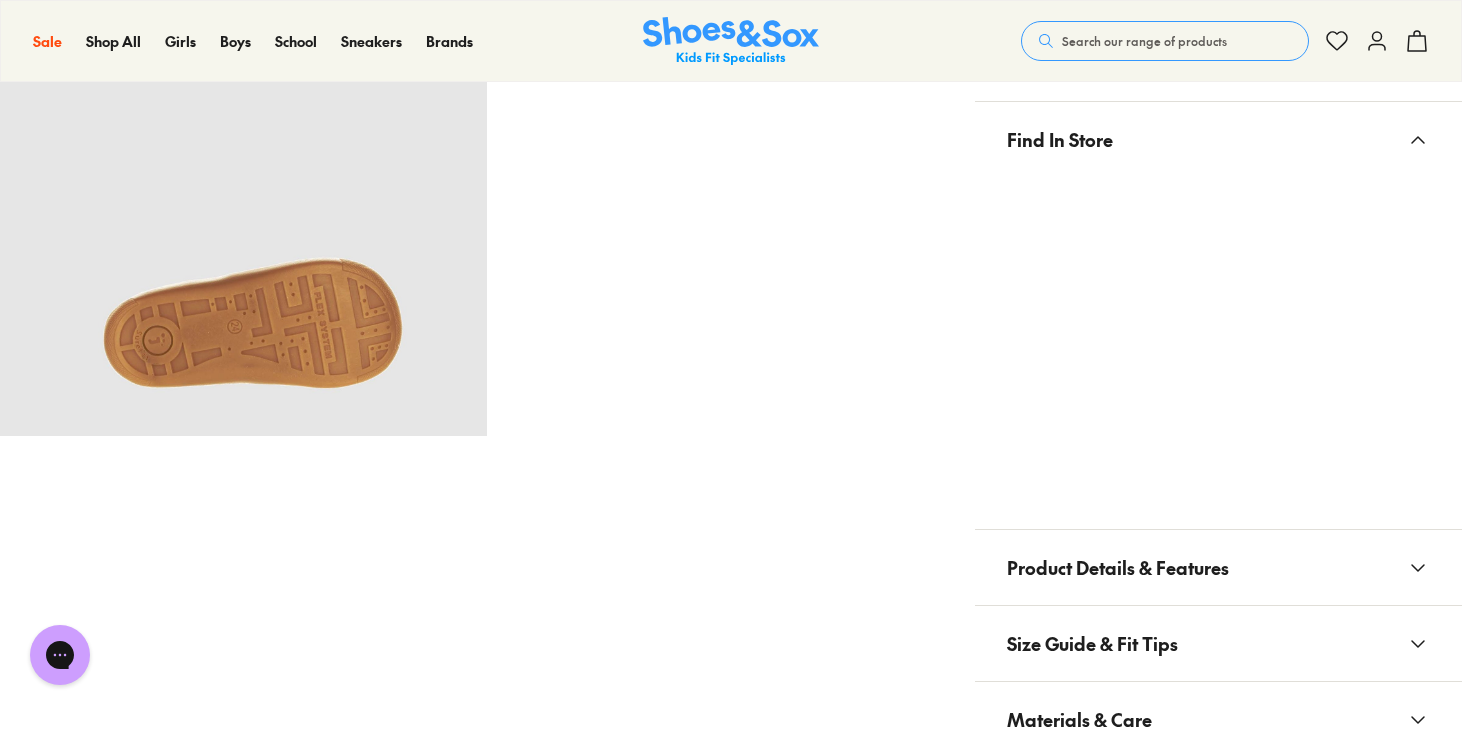 scroll, scrollTop: 1346, scrollLeft: 0, axis: vertical 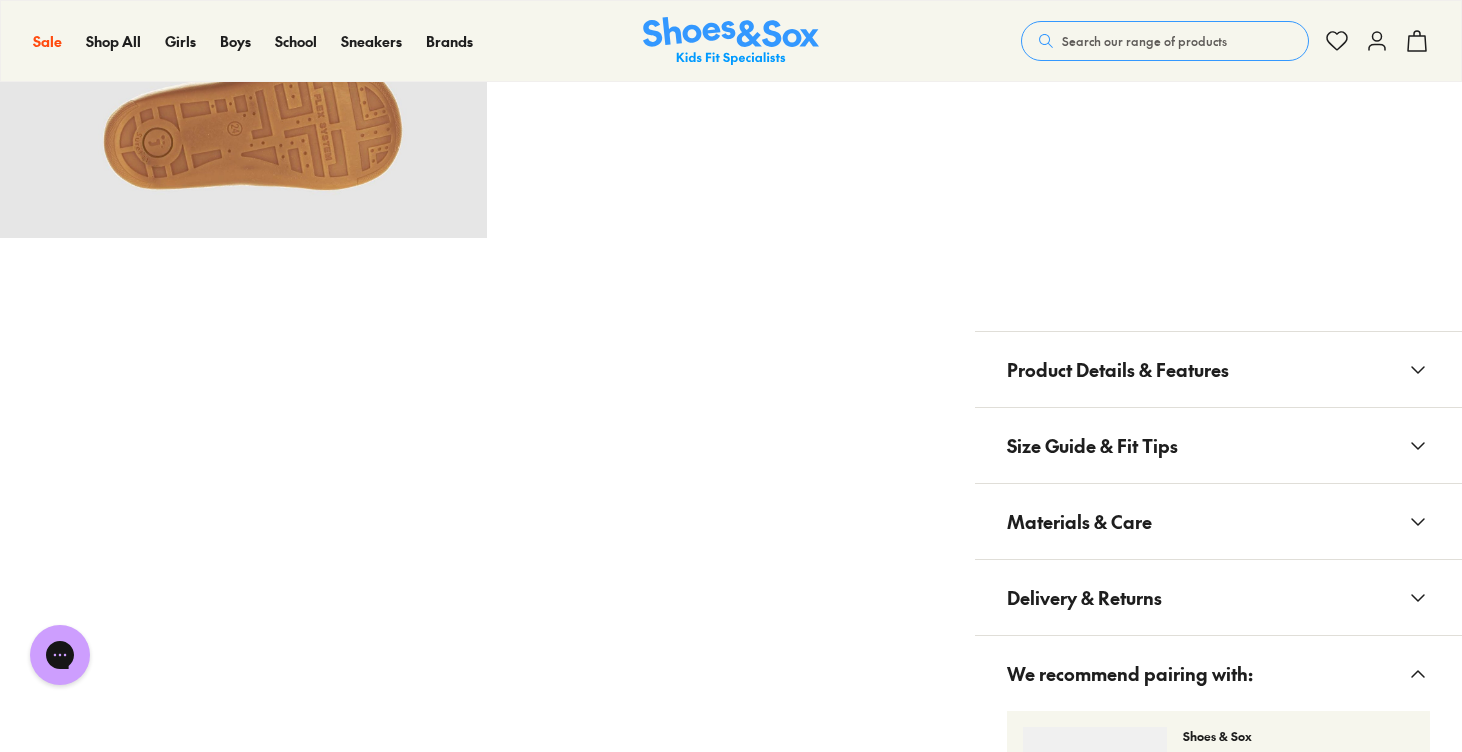 click on "Product Details & Features" at bounding box center [1218, 369] 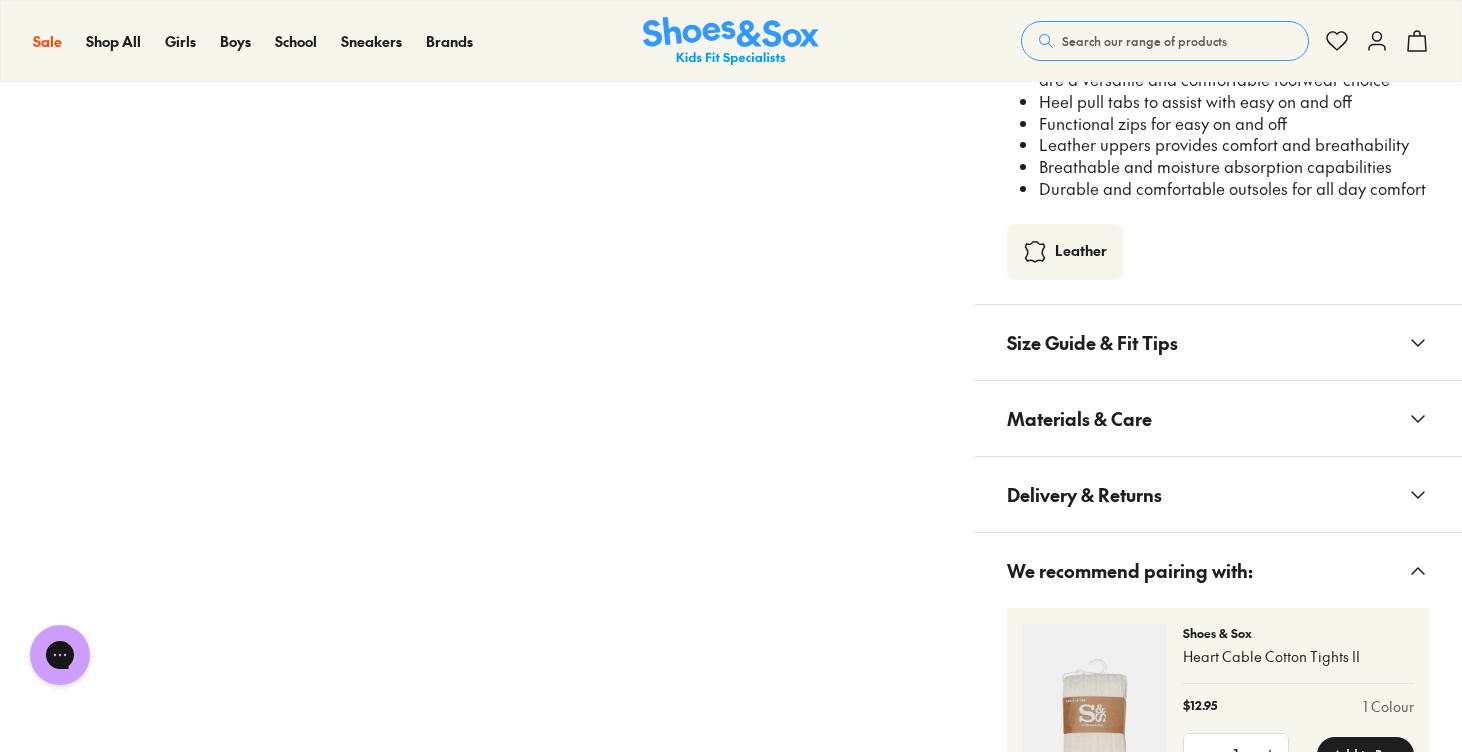 scroll, scrollTop: 1884, scrollLeft: 0, axis: vertical 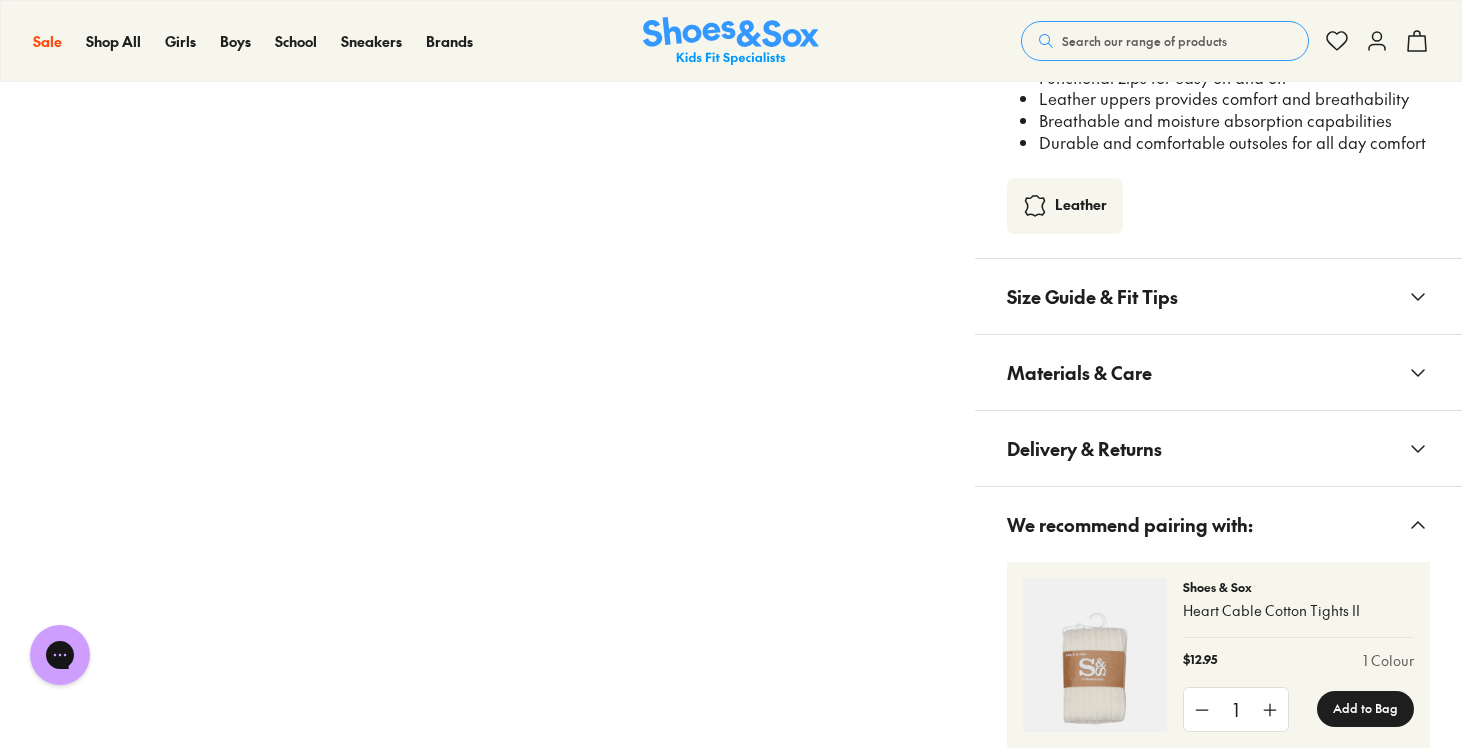 click on "Materials & Care" at bounding box center (1218, 372) 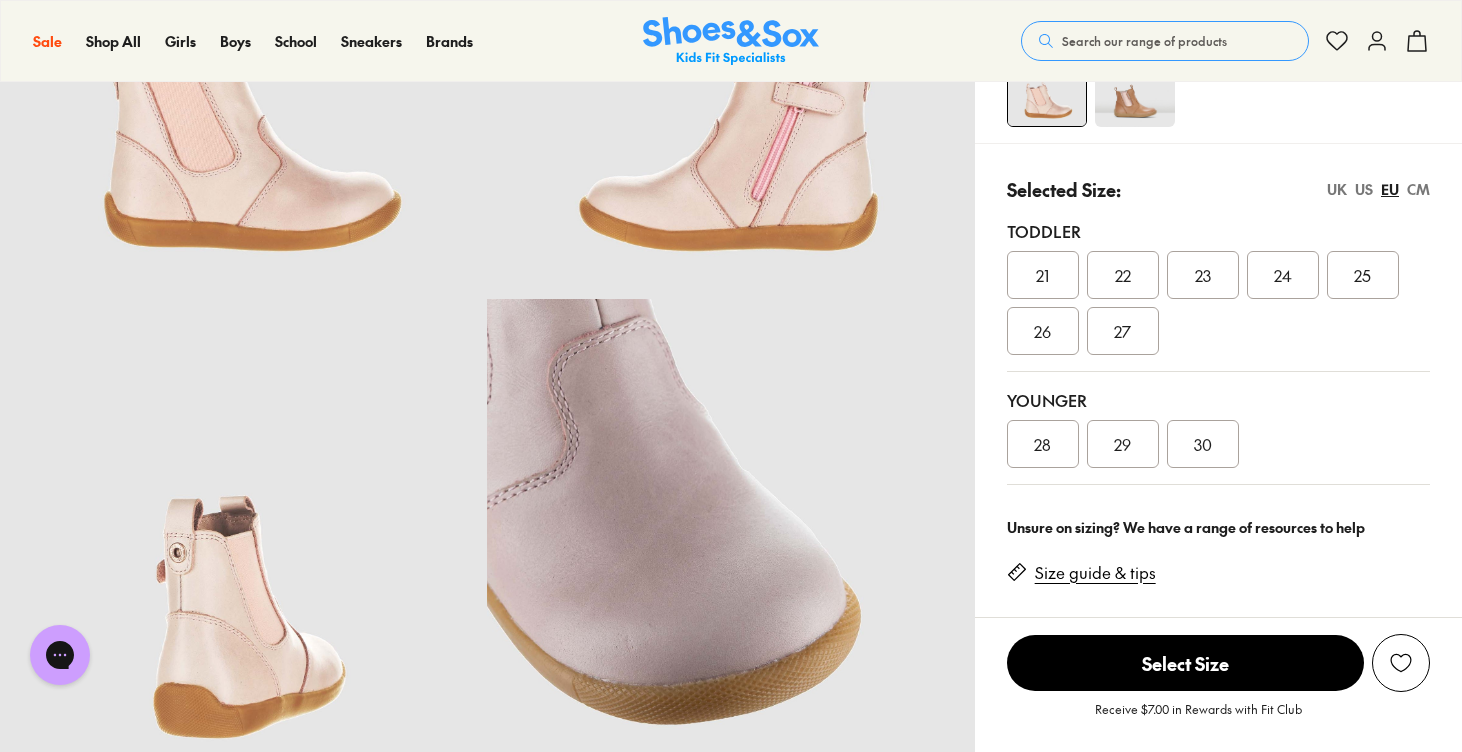 scroll, scrollTop: 354, scrollLeft: 0, axis: vertical 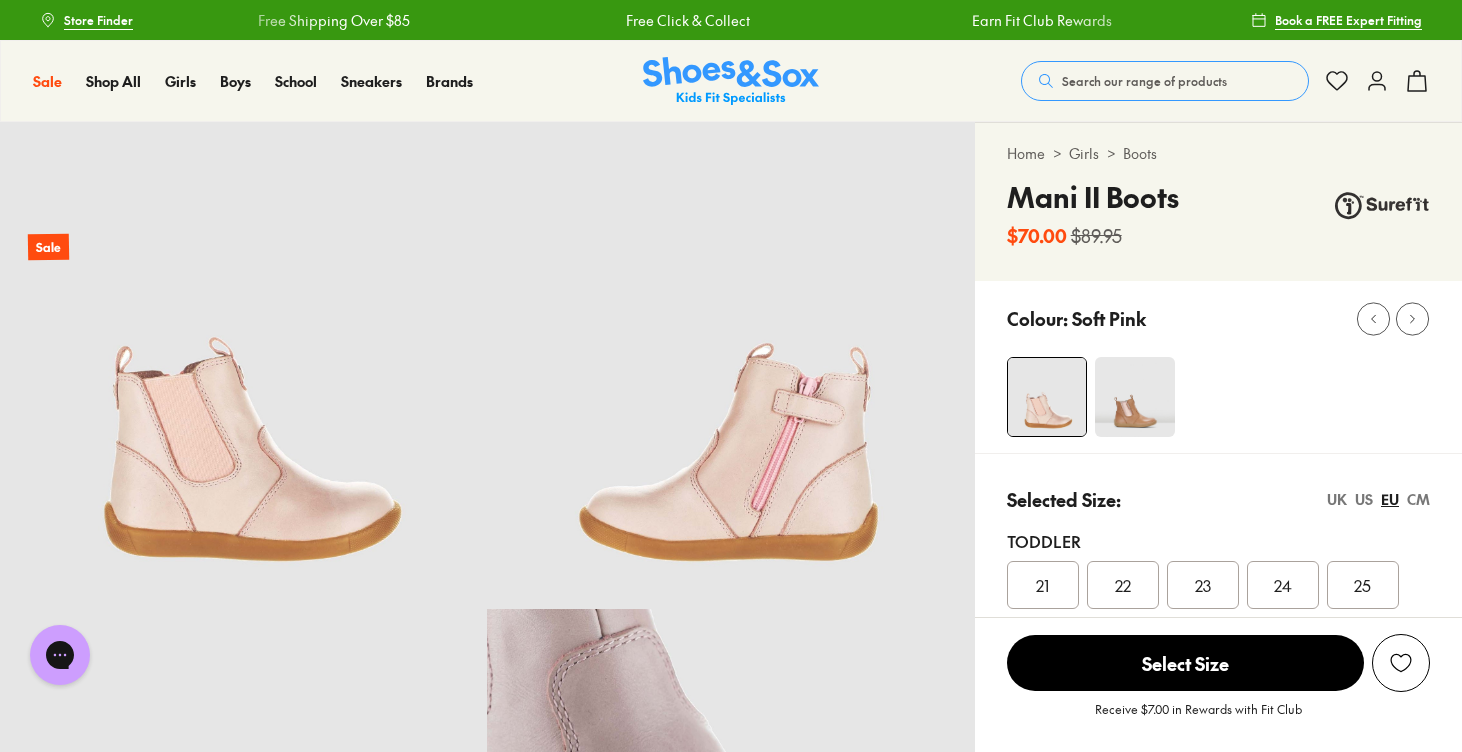 click at bounding box center (1135, 397) 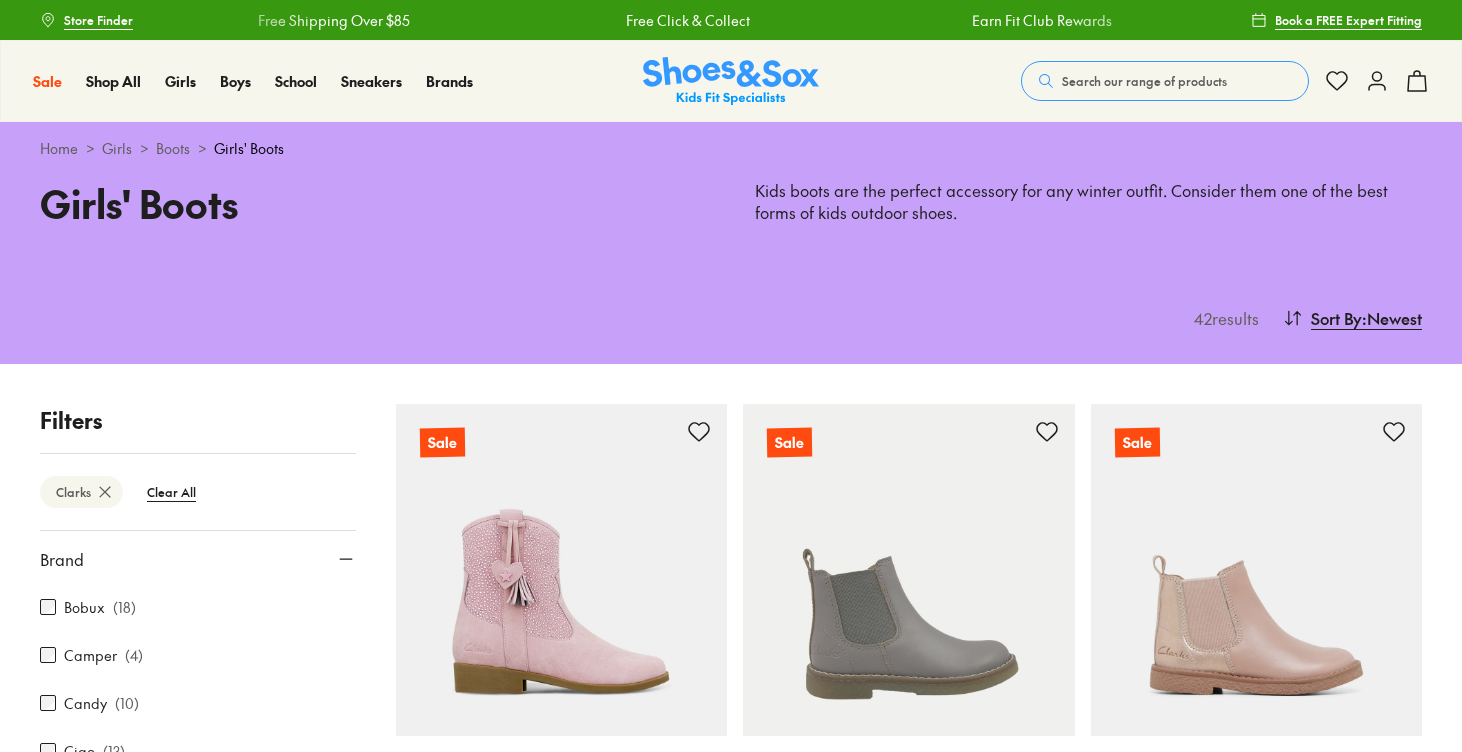 scroll, scrollTop: 3272, scrollLeft: 0, axis: vertical 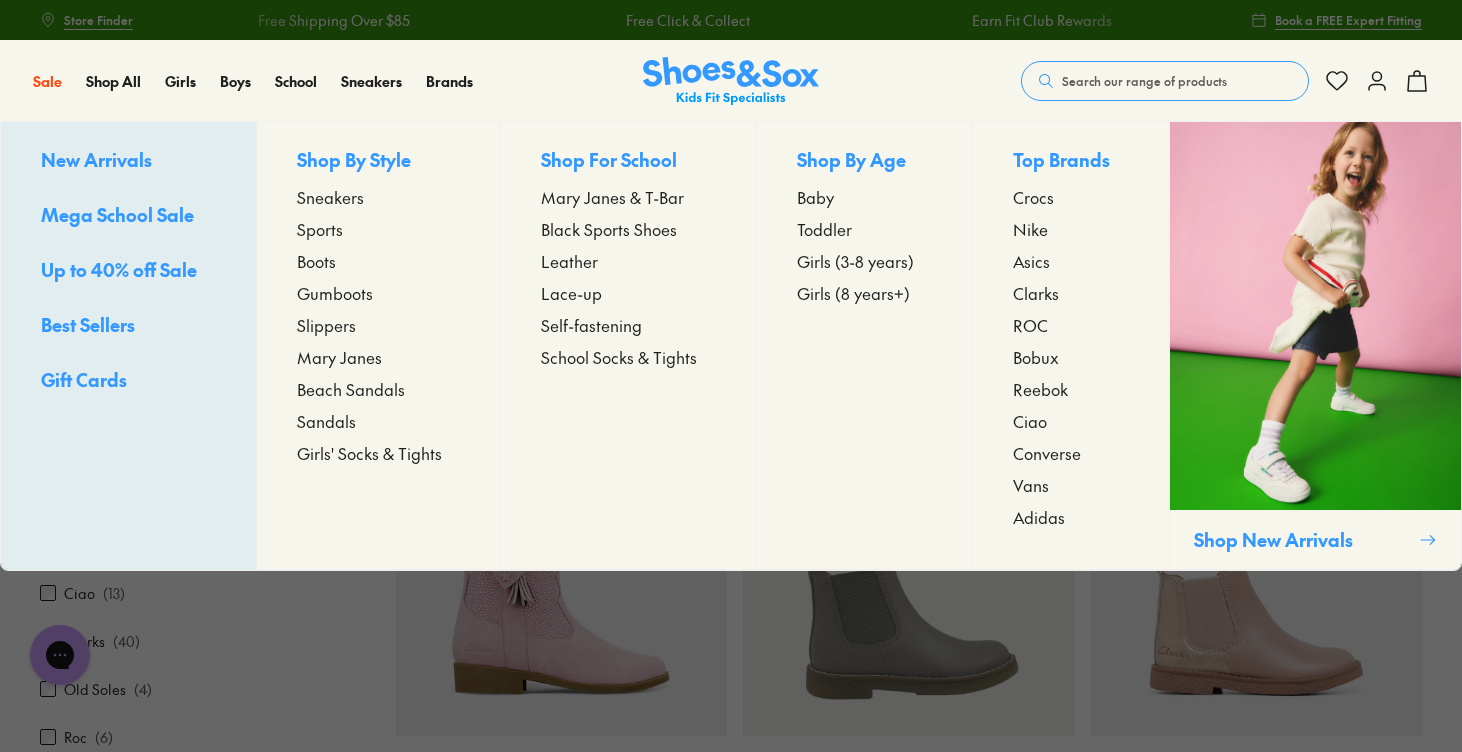 click on "Gumboots" at bounding box center [335, 293] 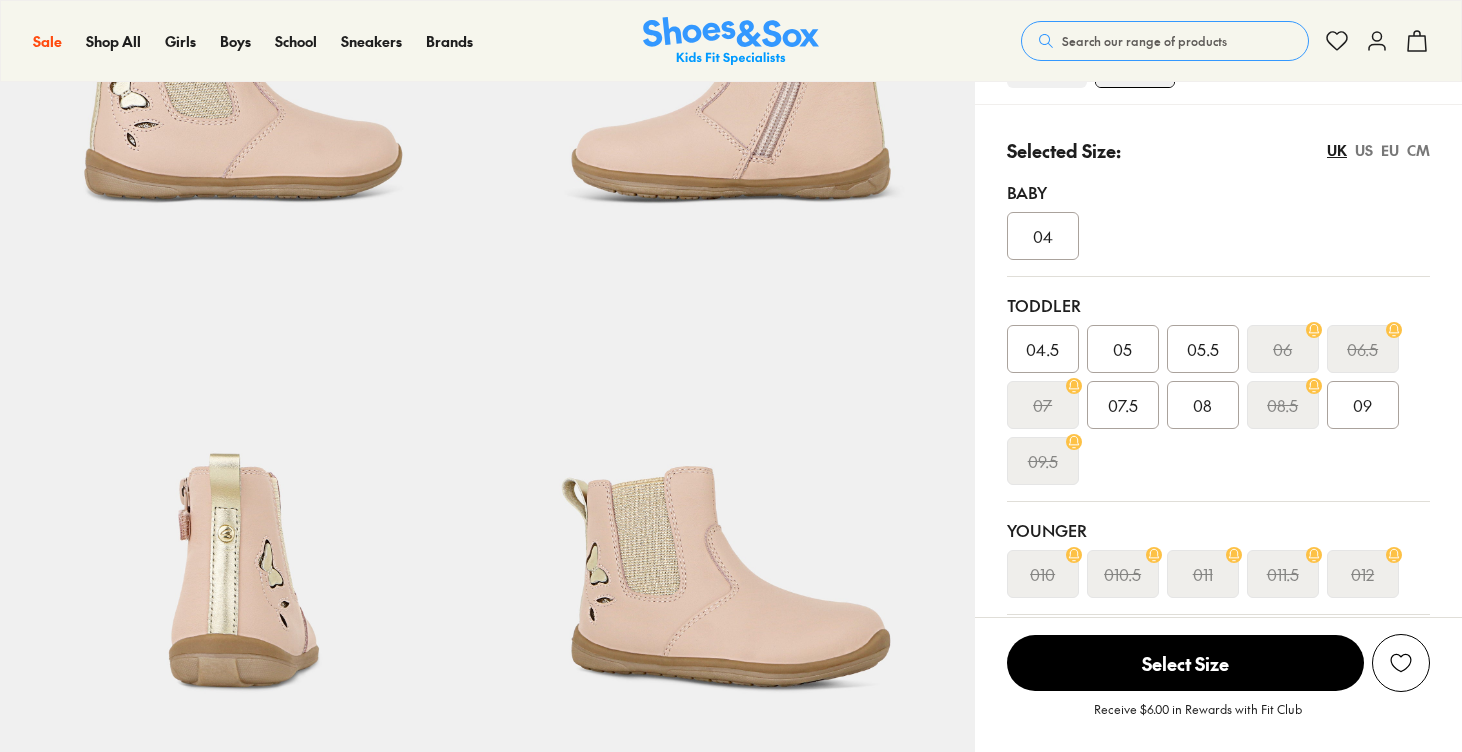 scroll, scrollTop: 361, scrollLeft: 0, axis: vertical 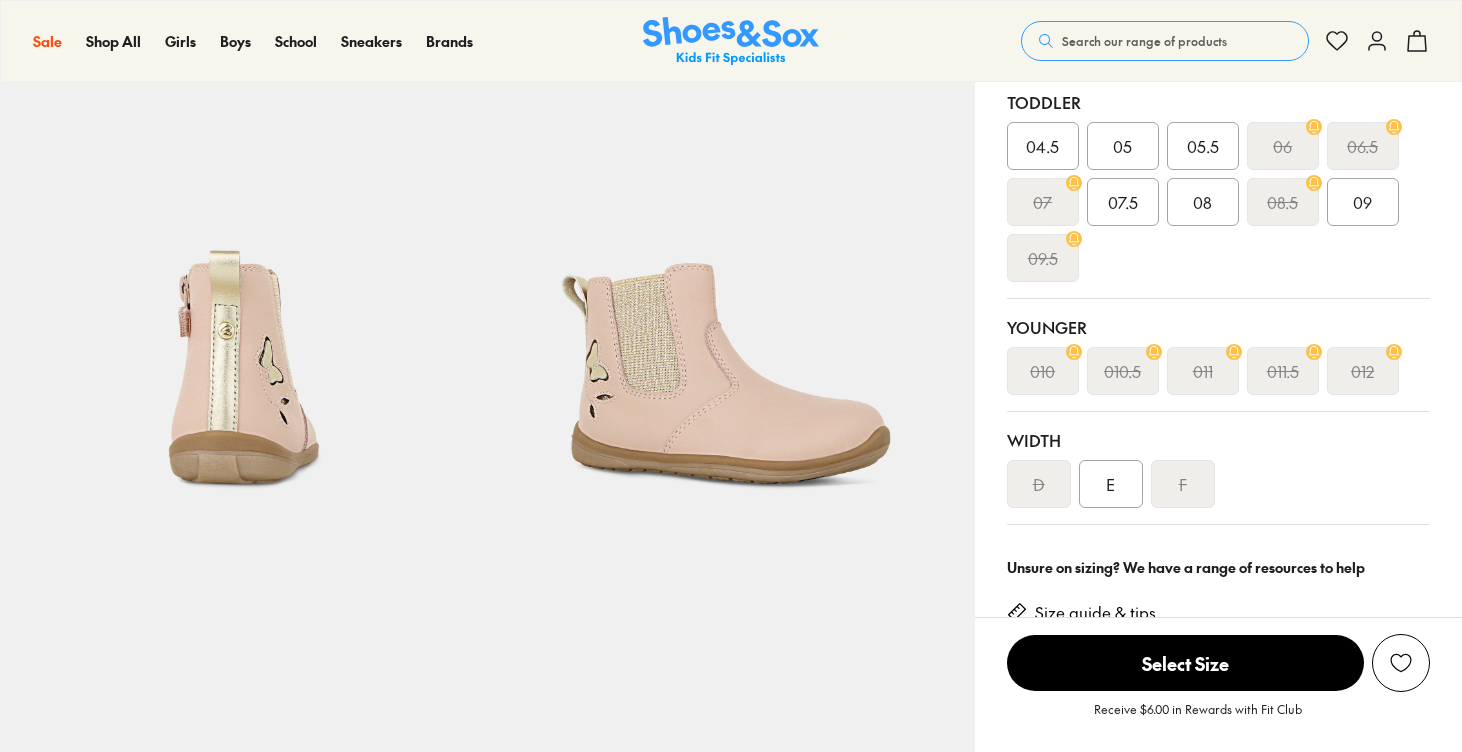 select on "*" 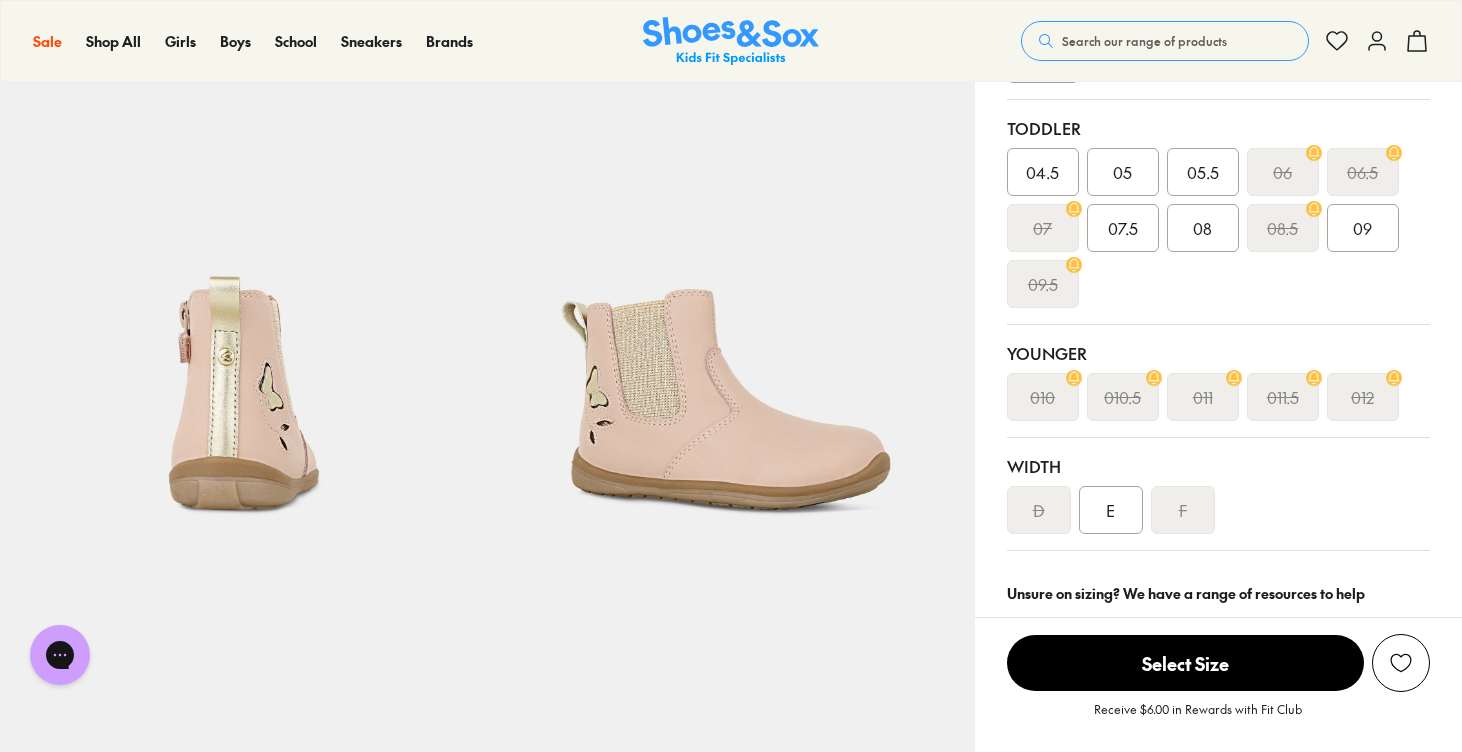 scroll, scrollTop: 530, scrollLeft: 0, axis: vertical 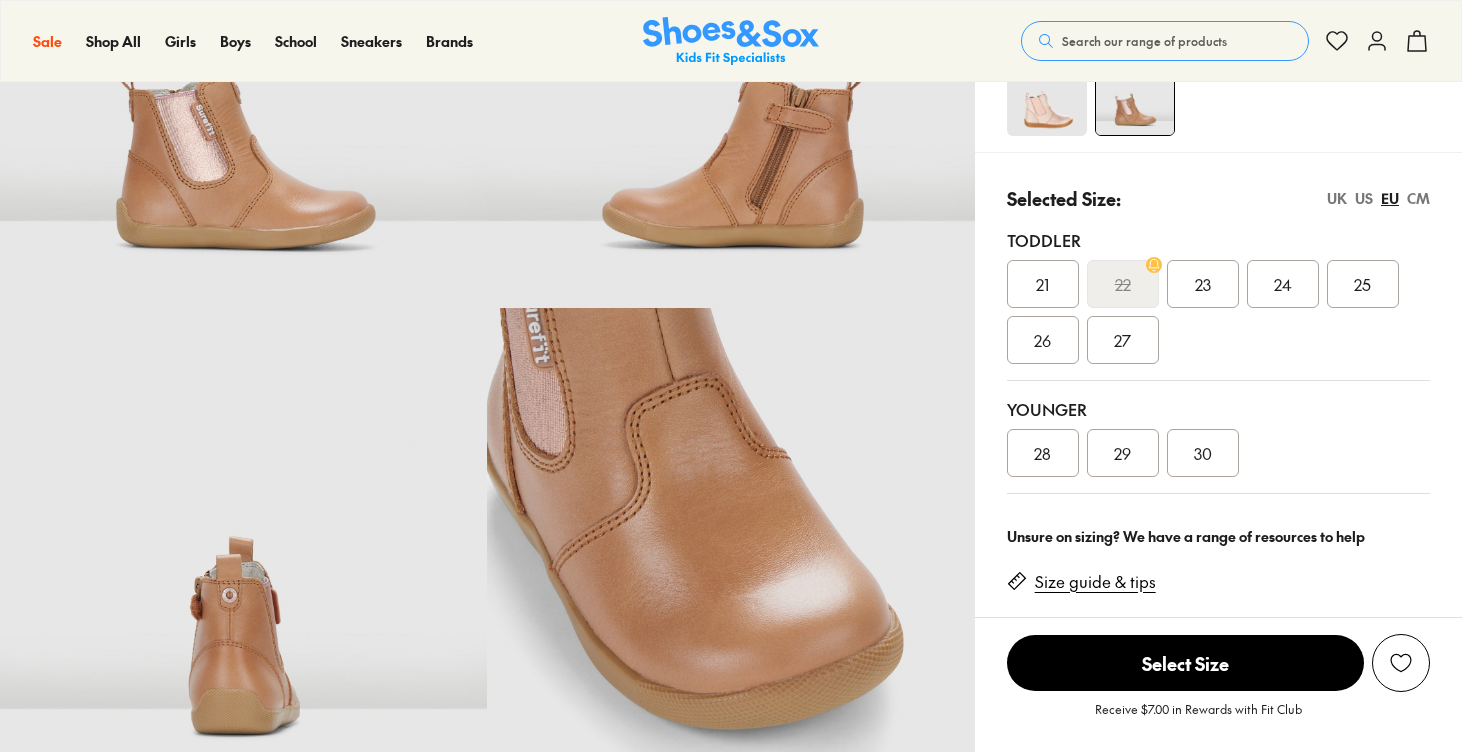 select on "*" 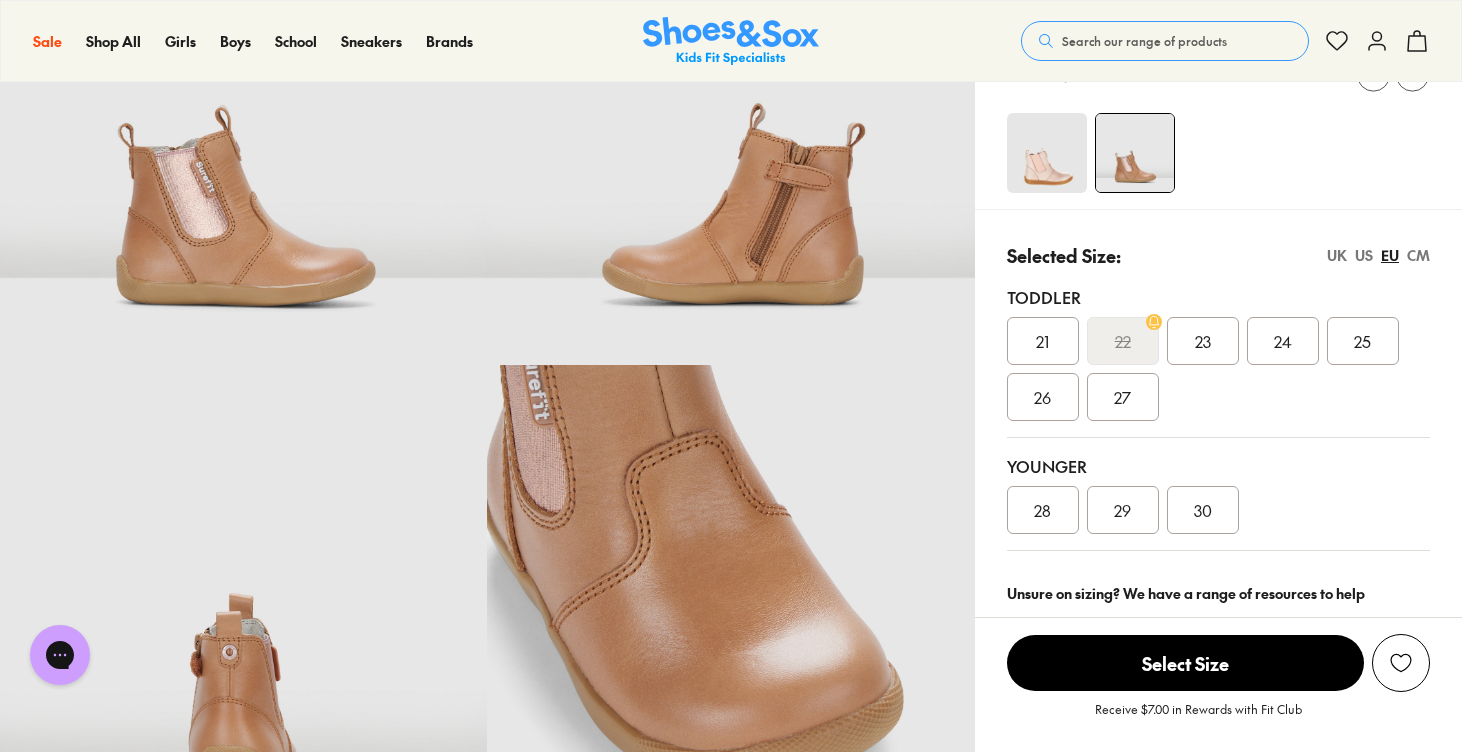 scroll, scrollTop: 0, scrollLeft: 0, axis: both 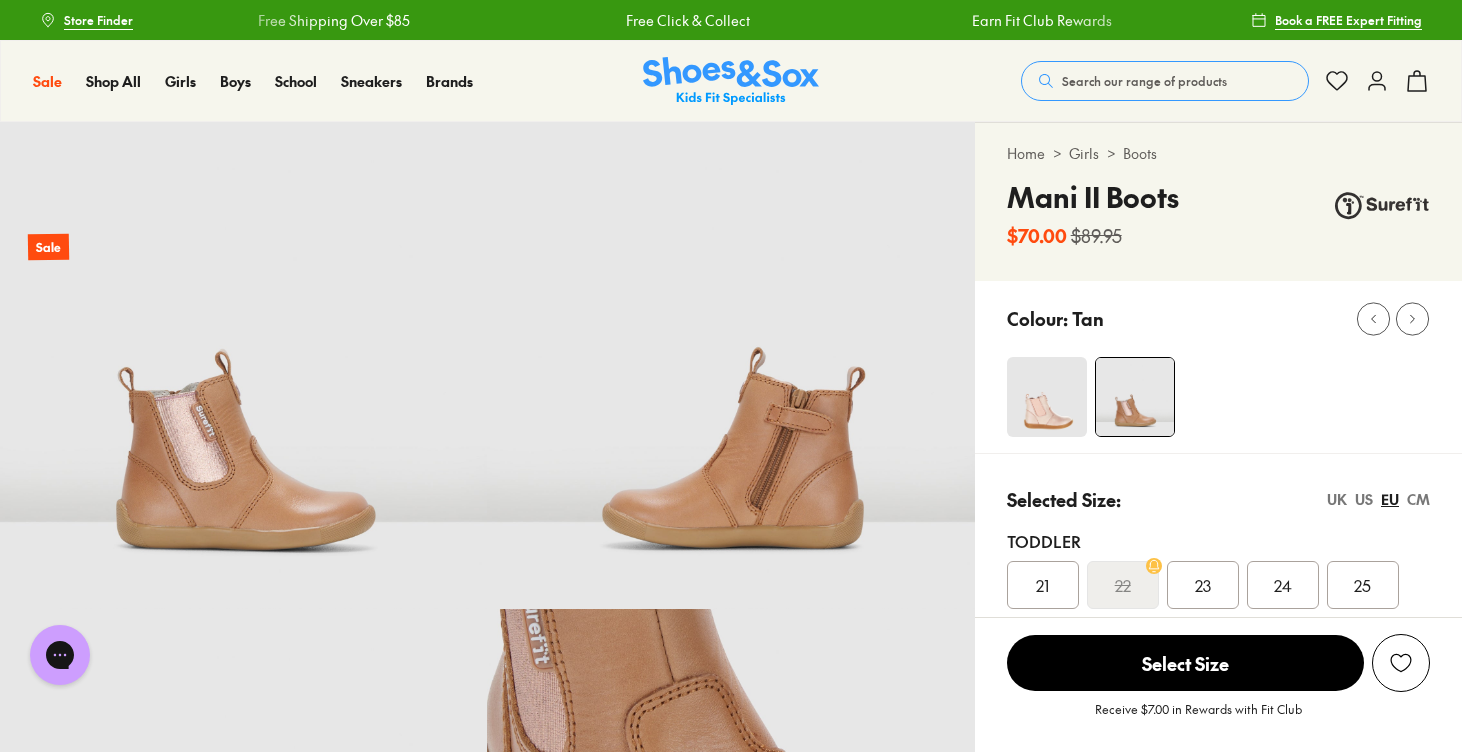 click at bounding box center (1047, 397) 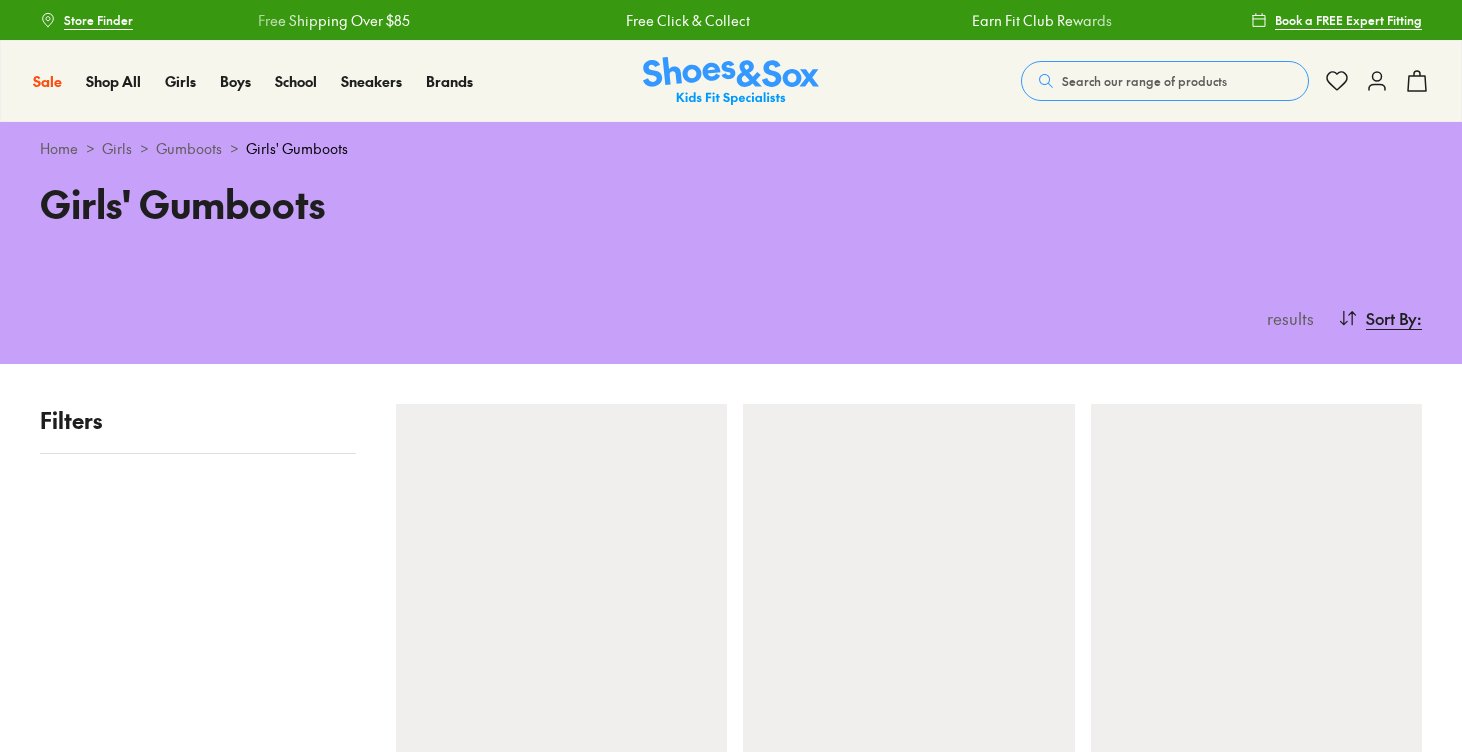 scroll, scrollTop: 0, scrollLeft: 0, axis: both 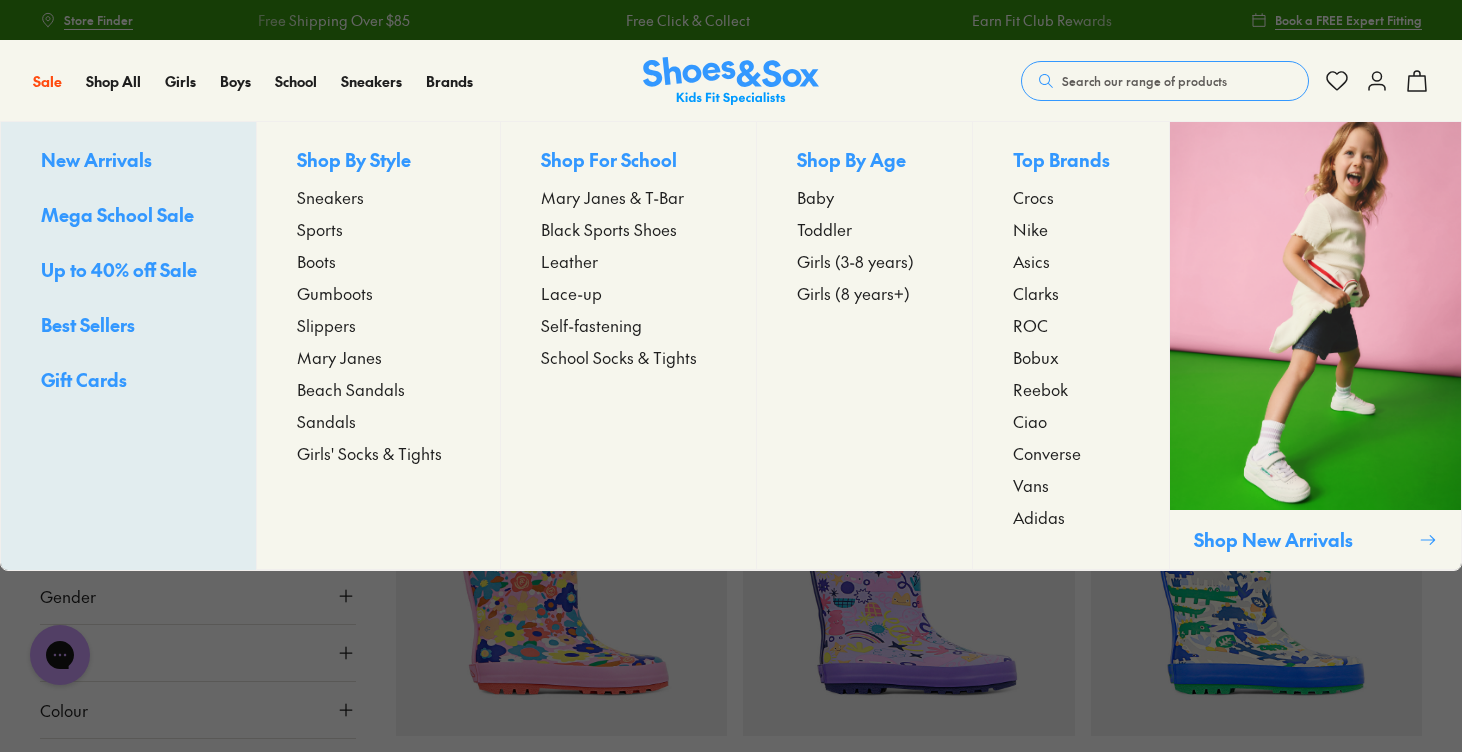 click on "Boots" at bounding box center (316, 261) 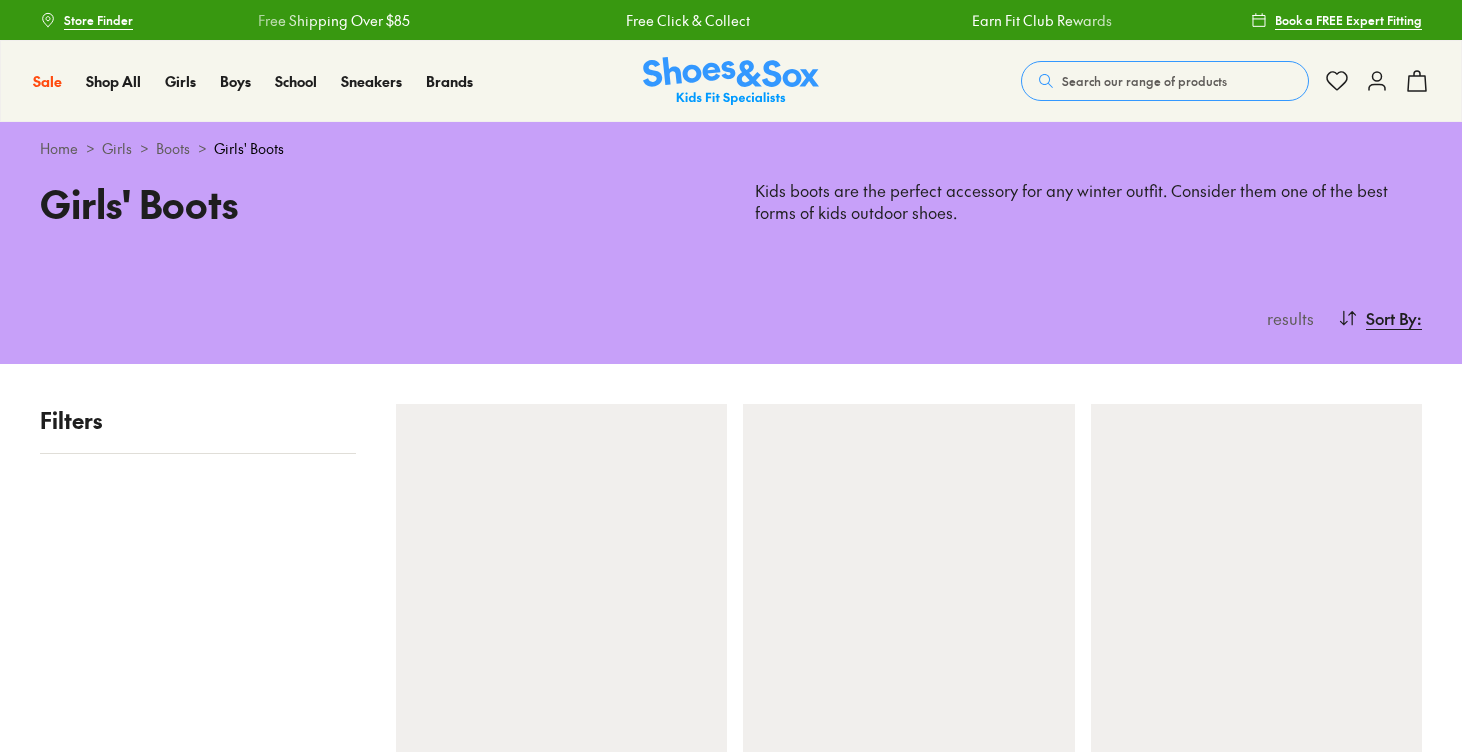 scroll, scrollTop: 0, scrollLeft: 0, axis: both 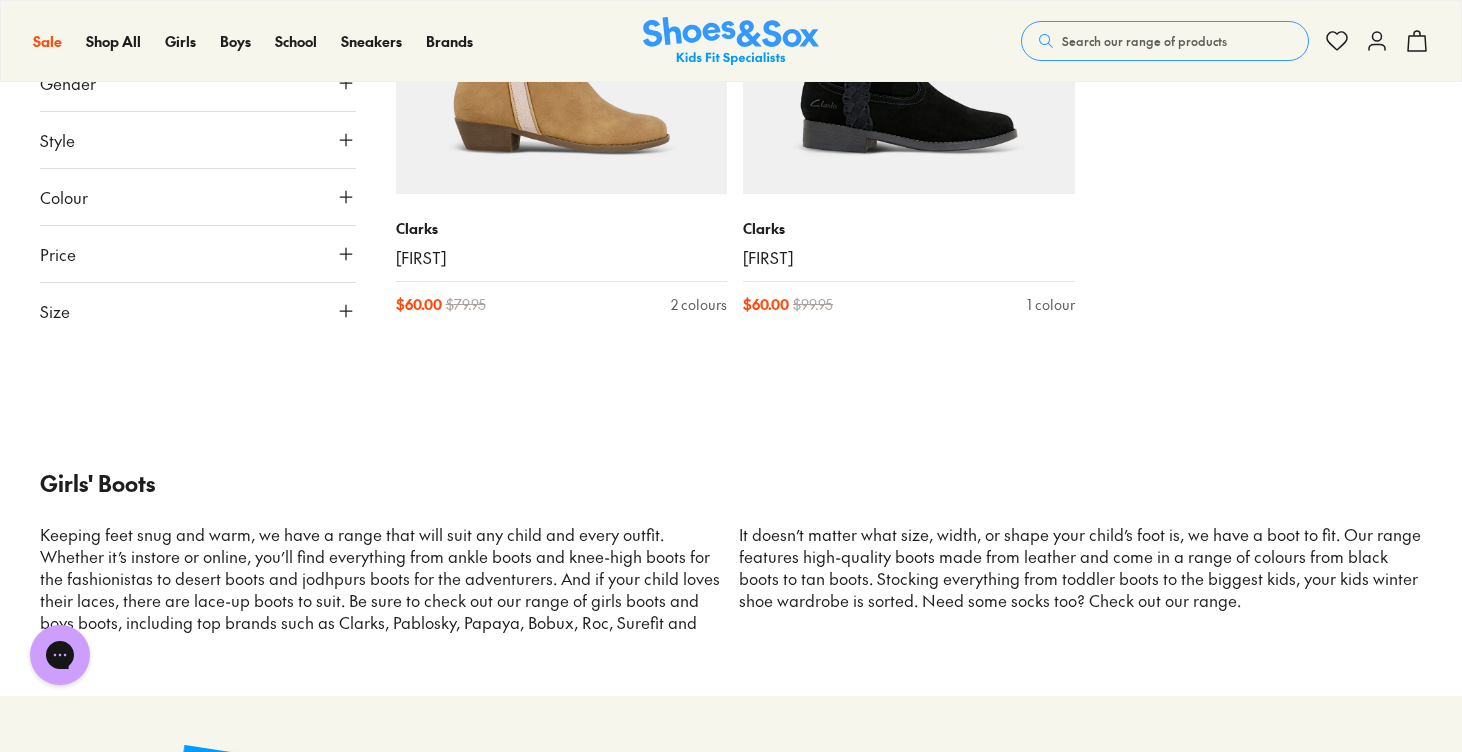 click 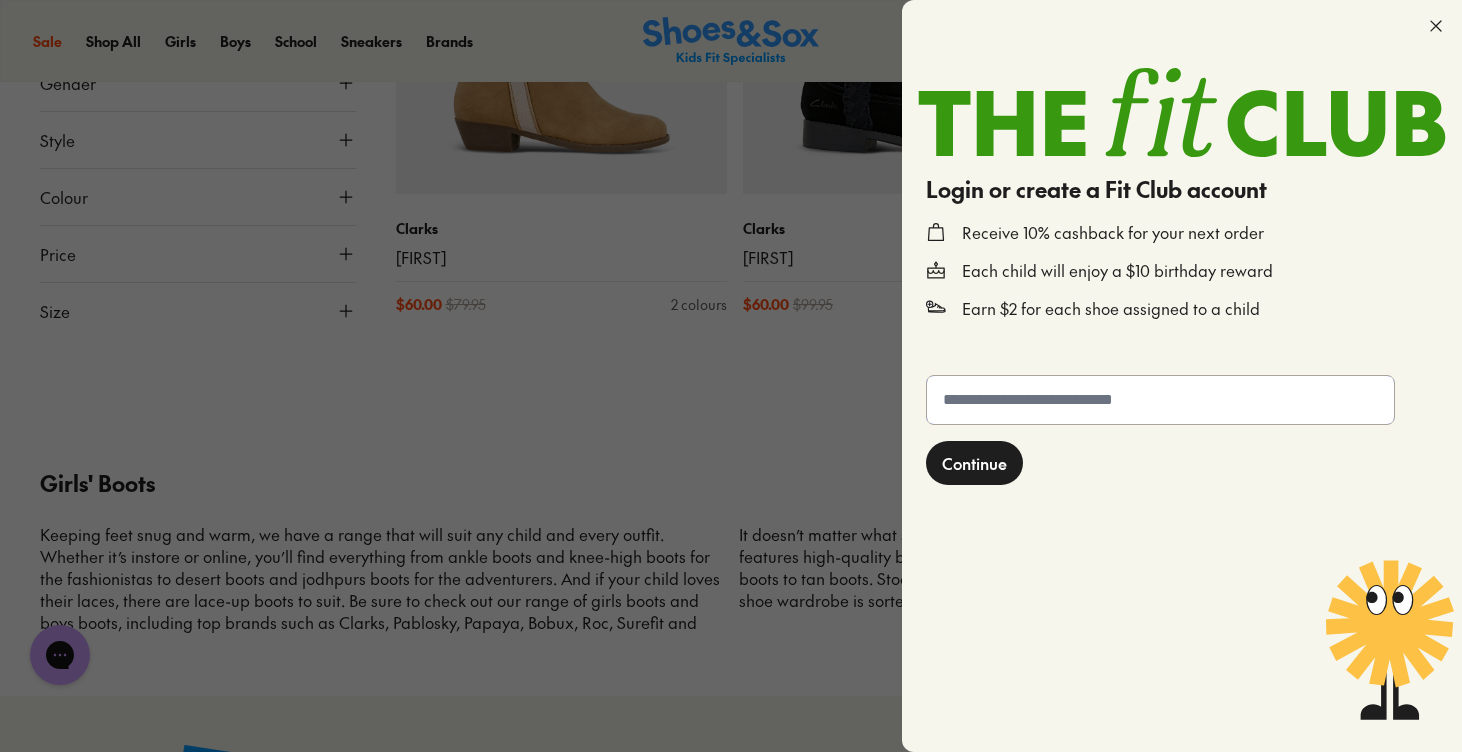 click 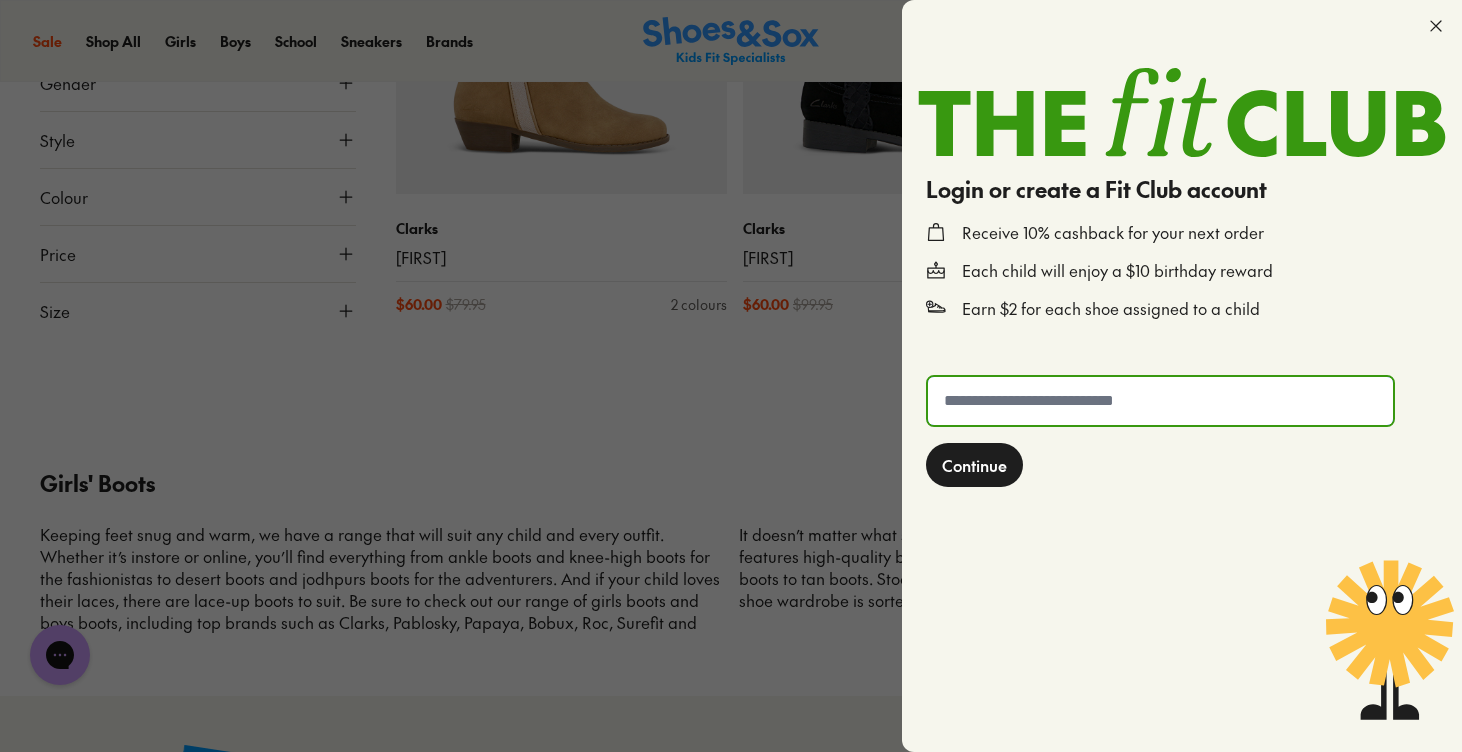type on "**********" 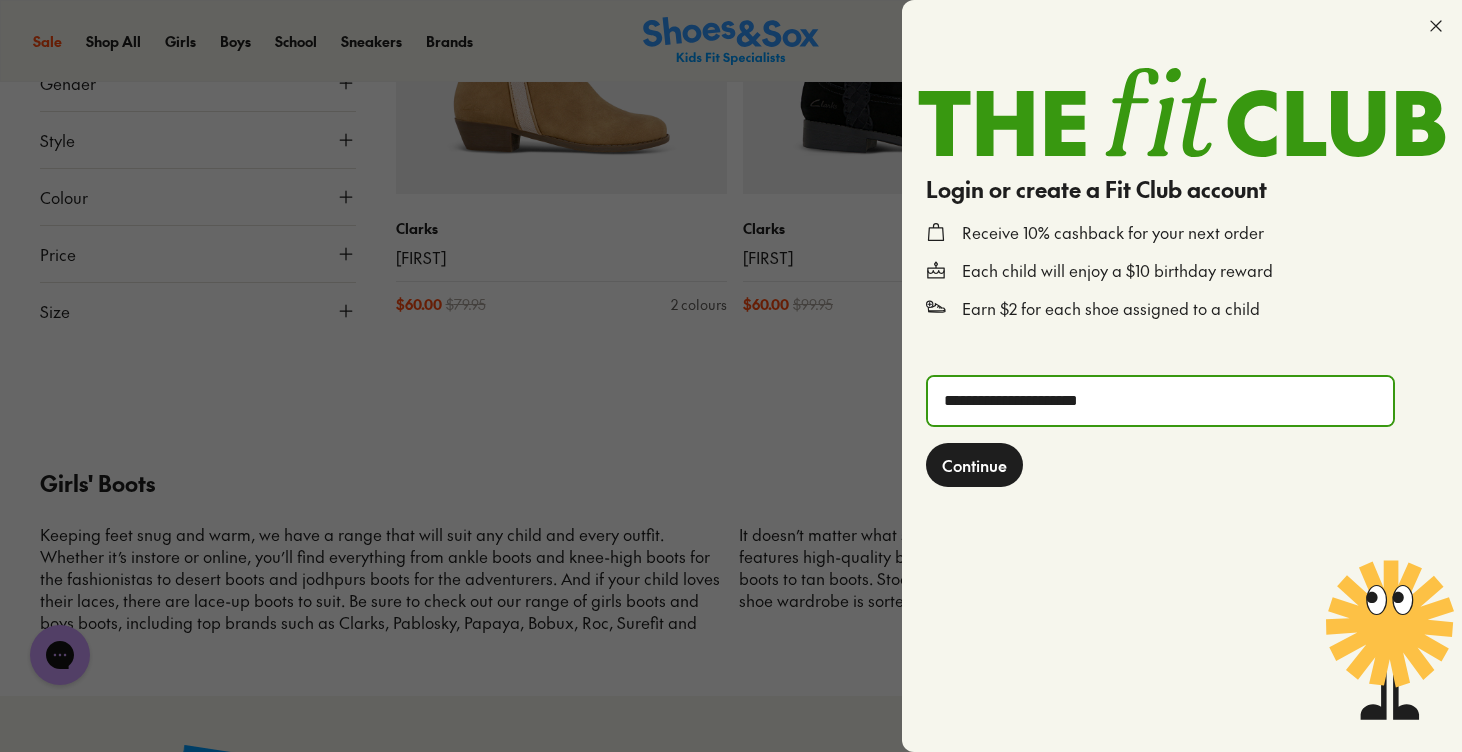 click on "Continue" 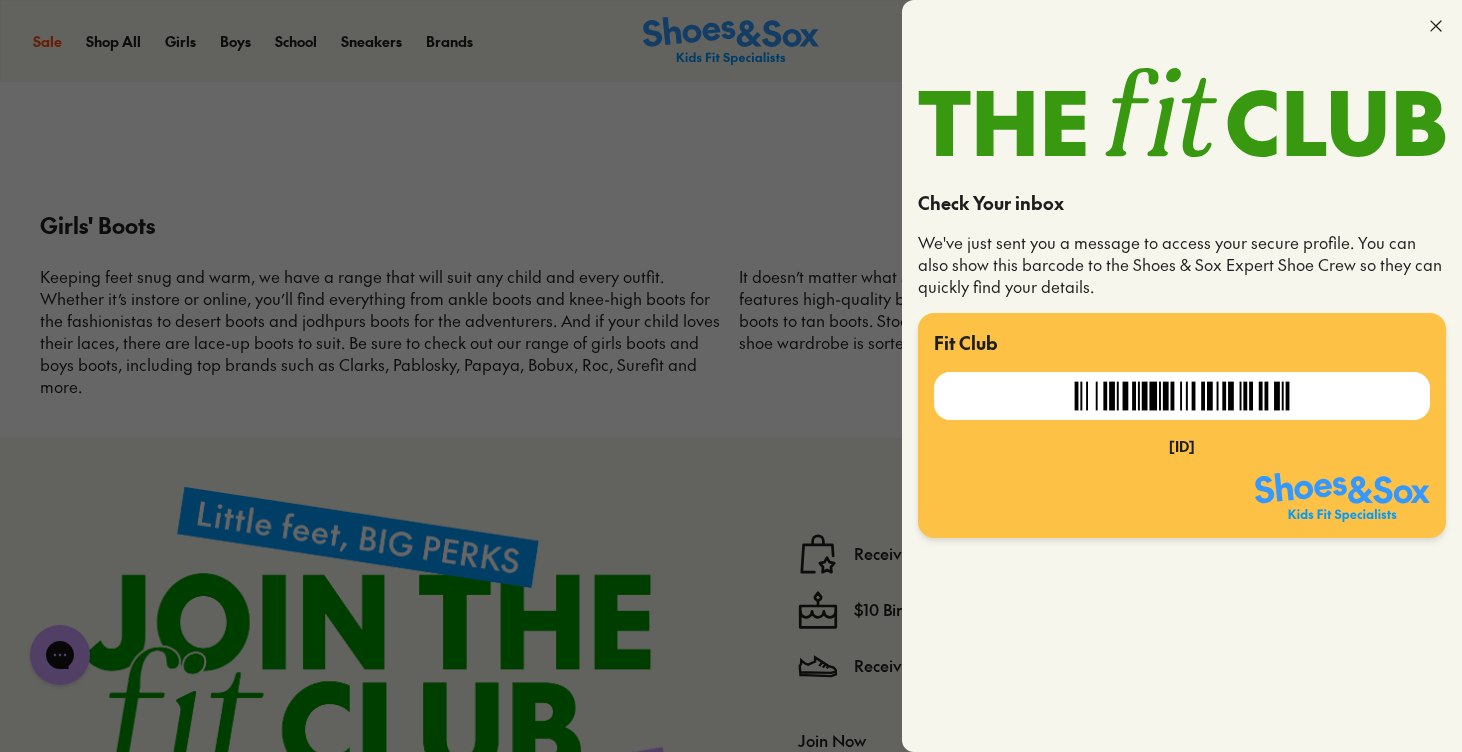 scroll, scrollTop: 17318, scrollLeft: 0, axis: vertical 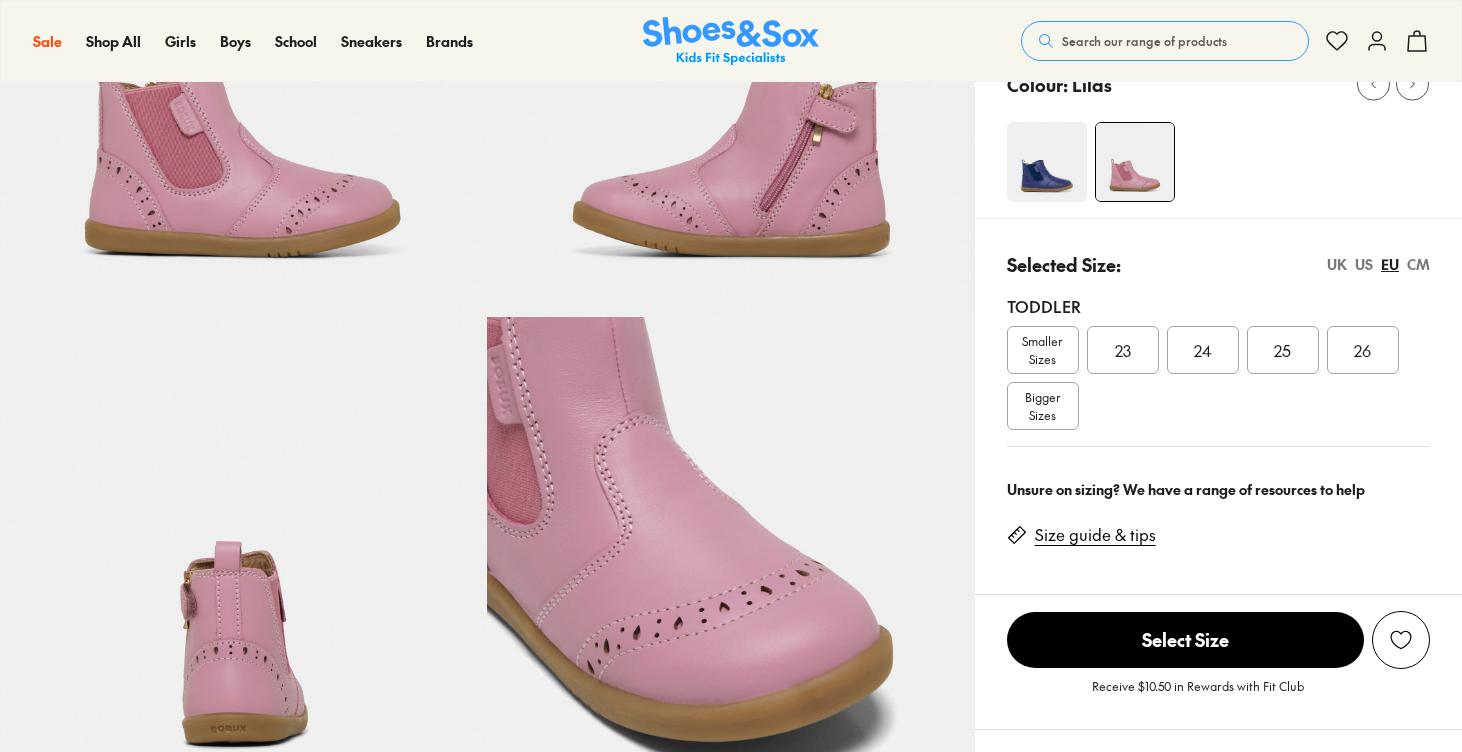 select on "*" 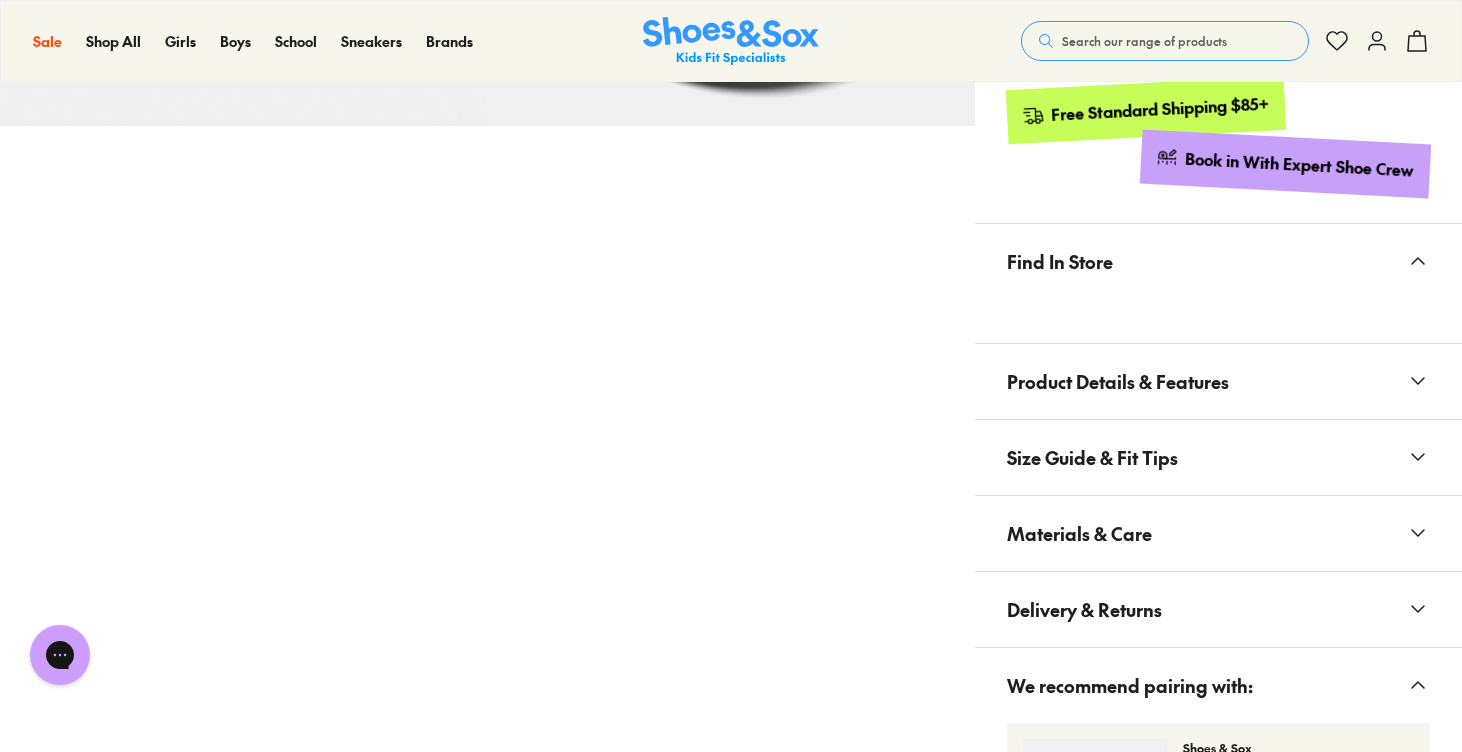 scroll, scrollTop: 1030, scrollLeft: 0, axis: vertical 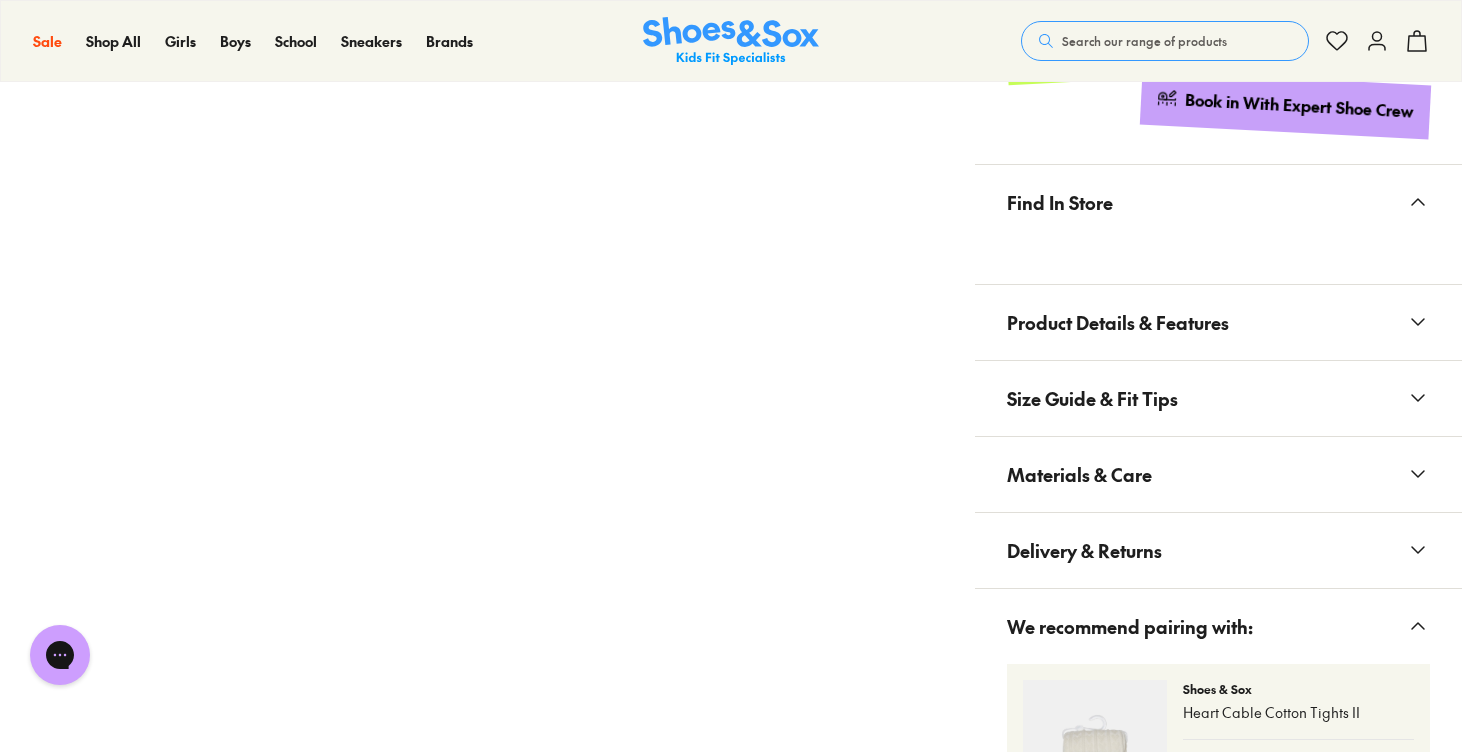 click on "Materials & Care" at bounding box center (1079, 474) 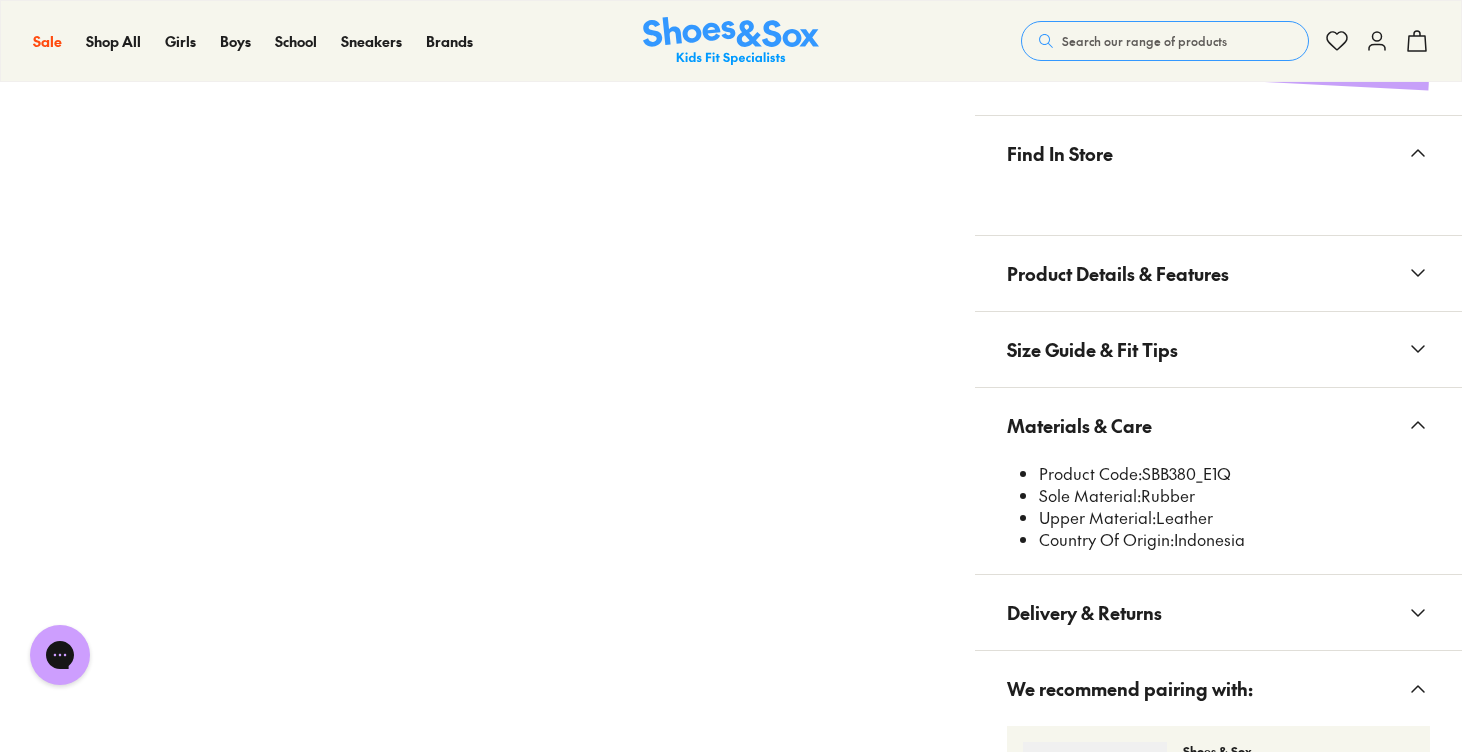 scroll, scrollTop: 1077, scrollLeft: 0, axis: vertical 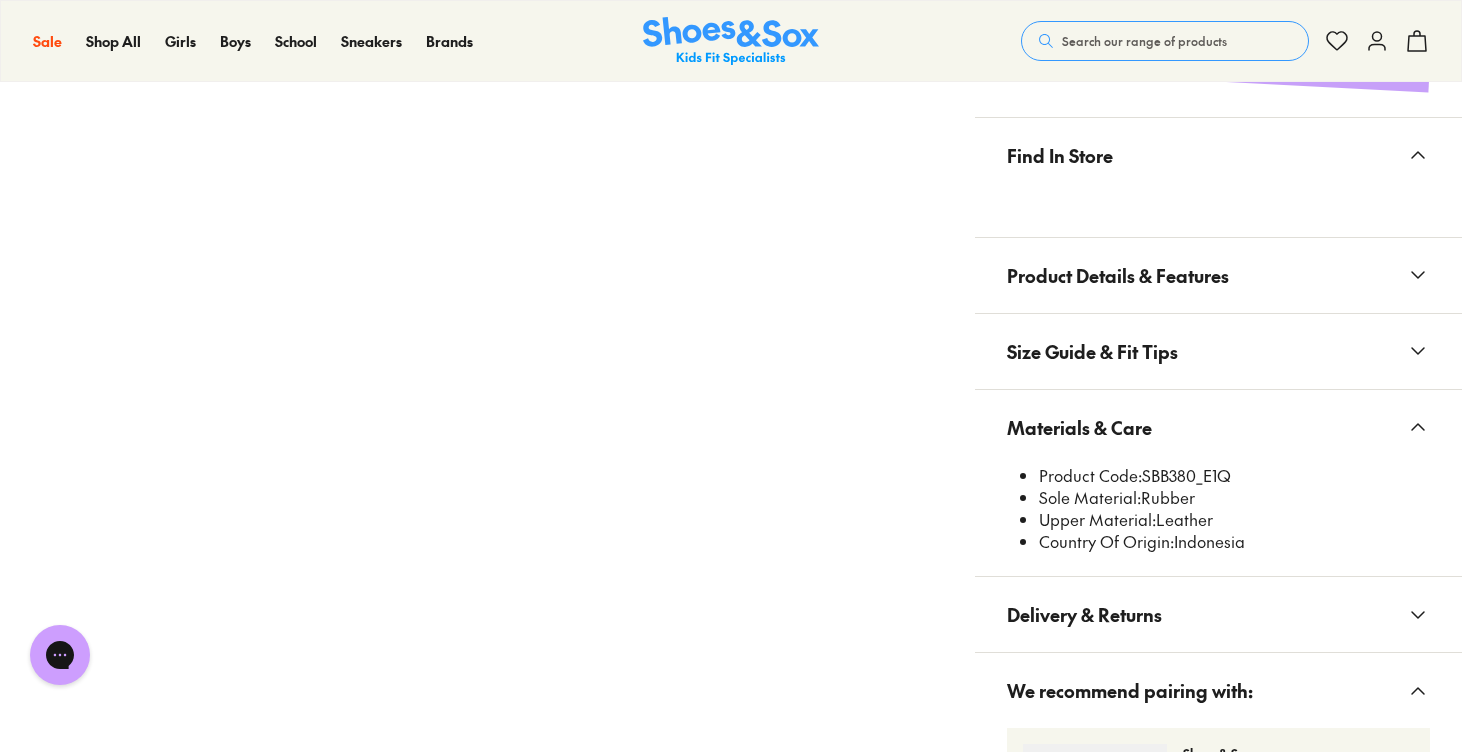 click on "Product Details & Features" at bounding box center (1118, 275) 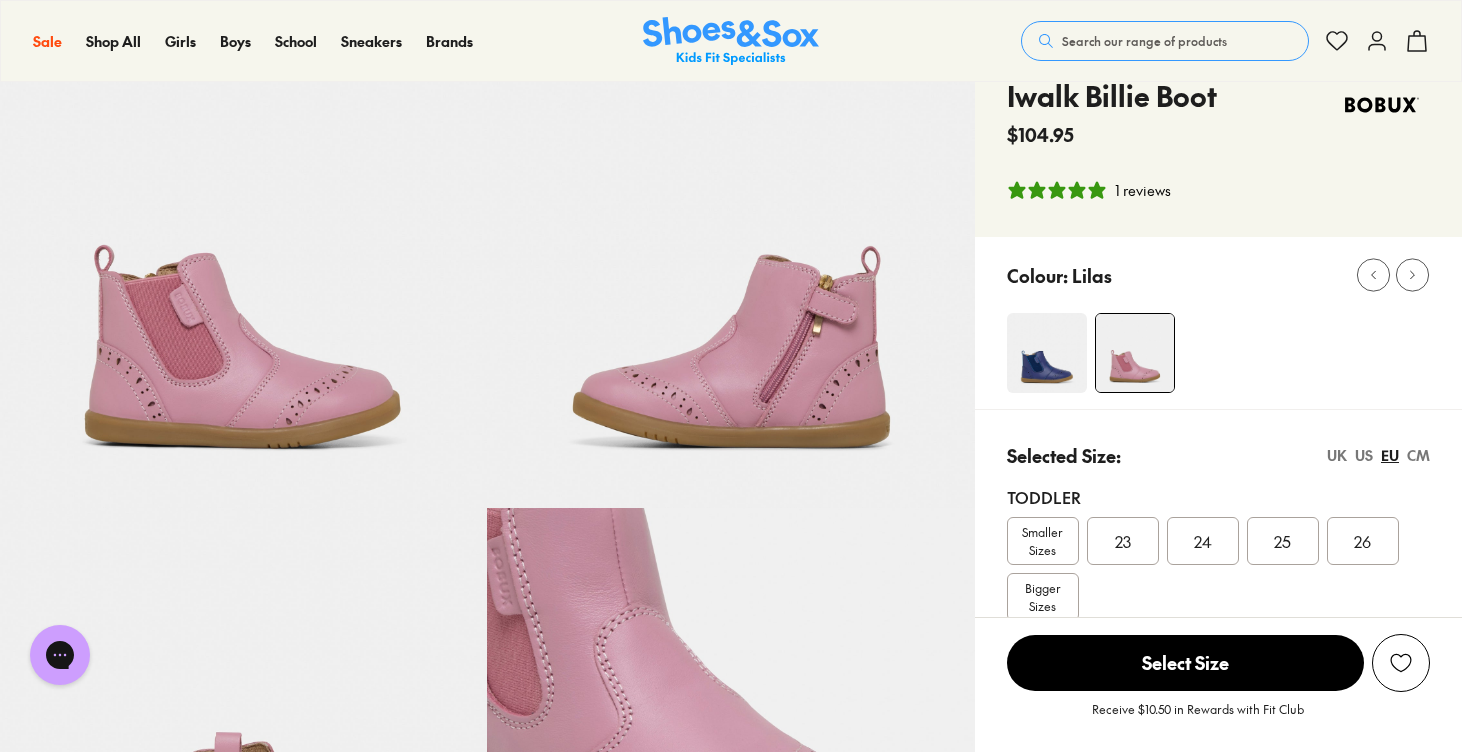 scroll, scrollTop: 99, scrollLeft: 0, axis: vertical 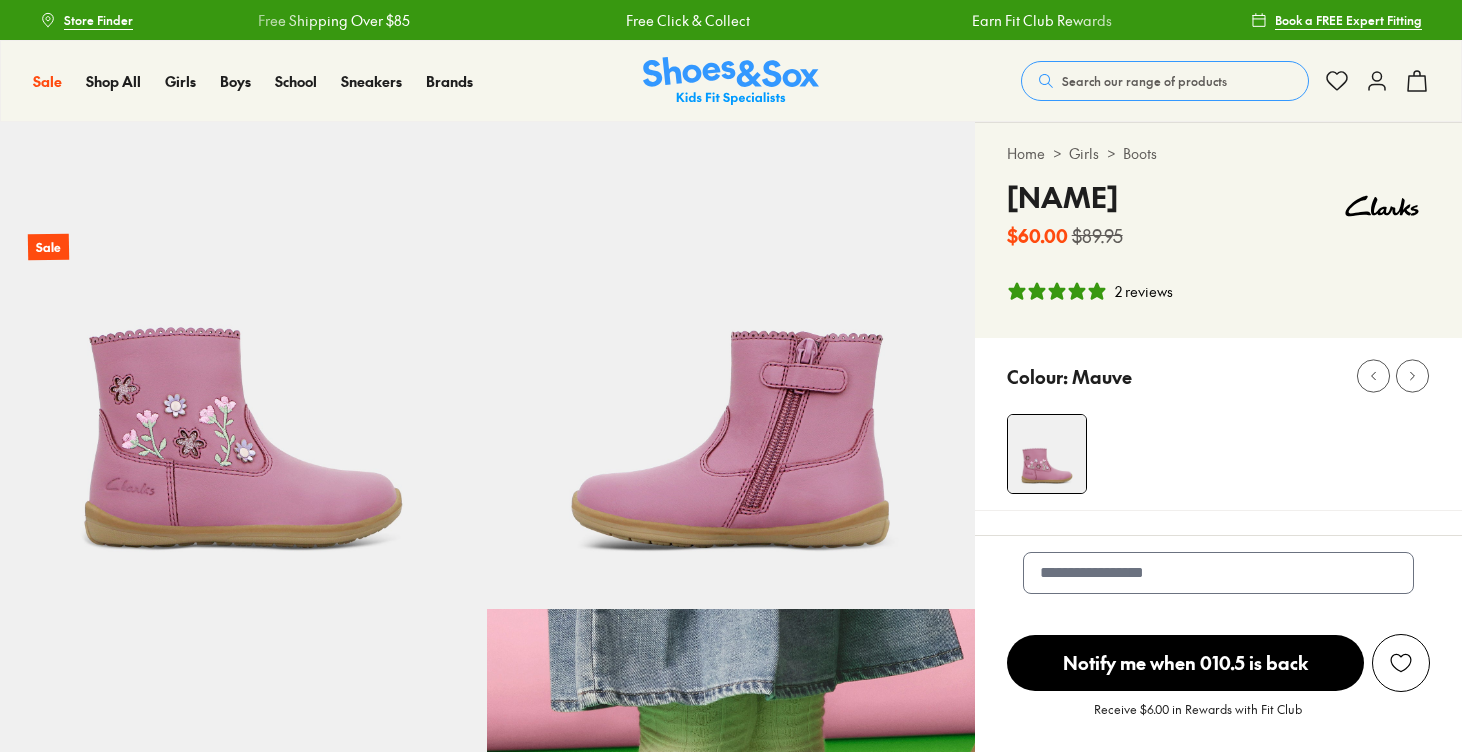 select on "*" 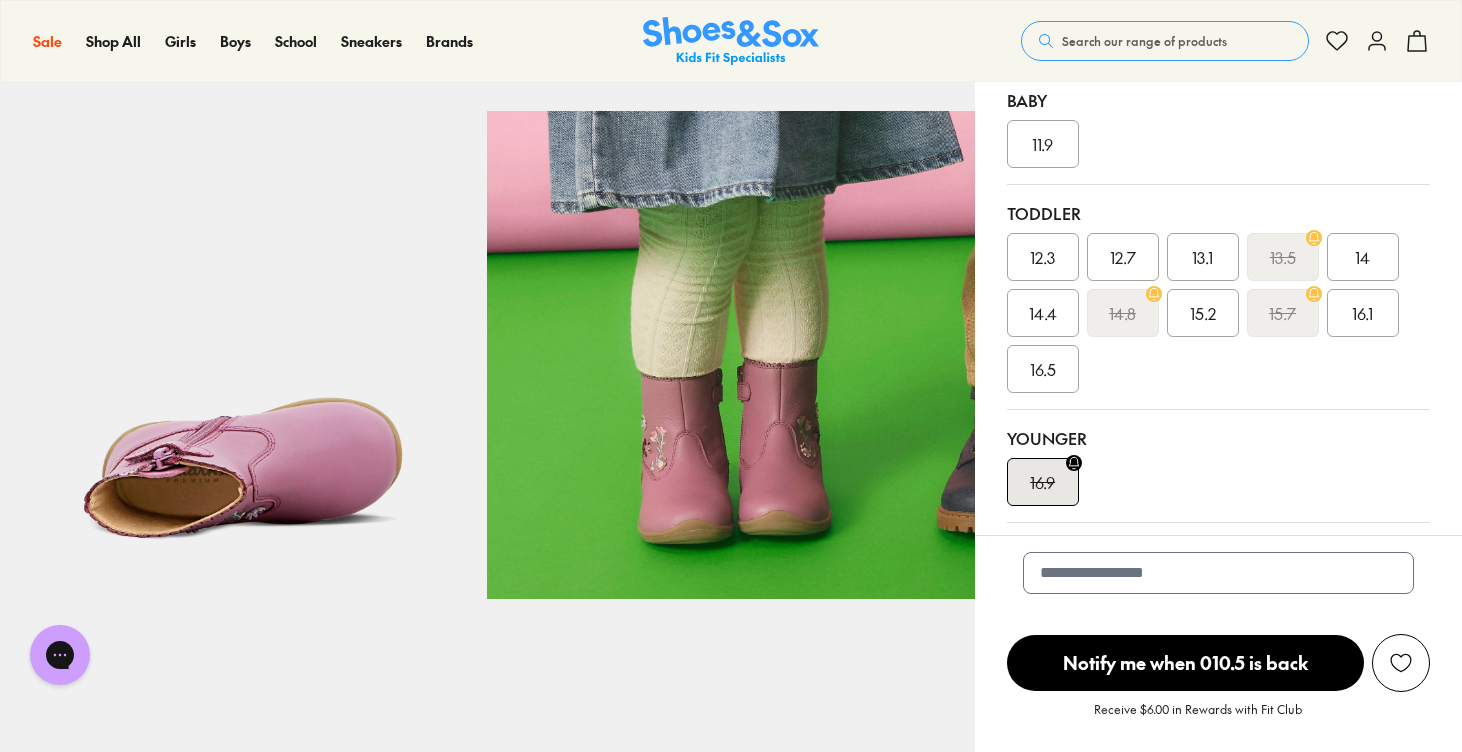scroll, scrollTop: 0, scrollLeft: 0, axis: both 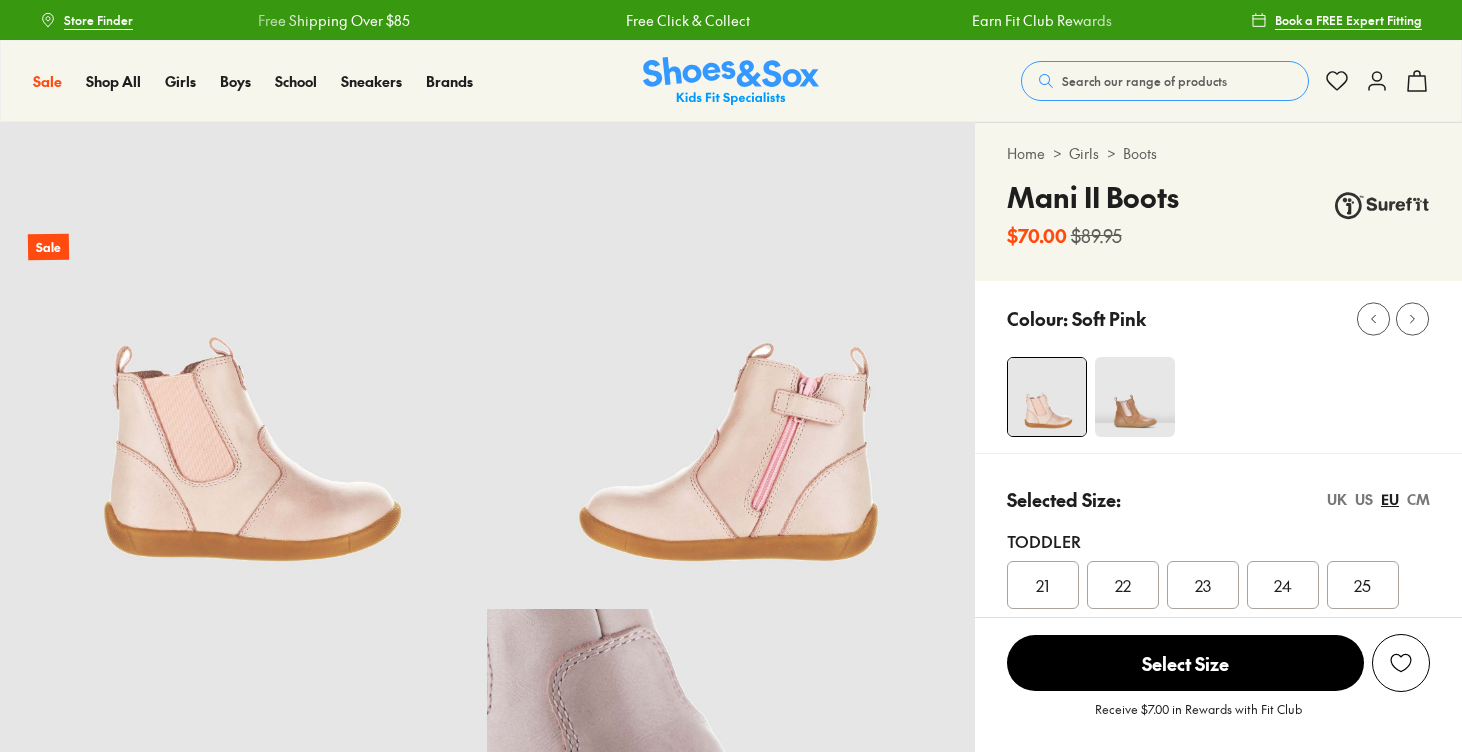select on "*" 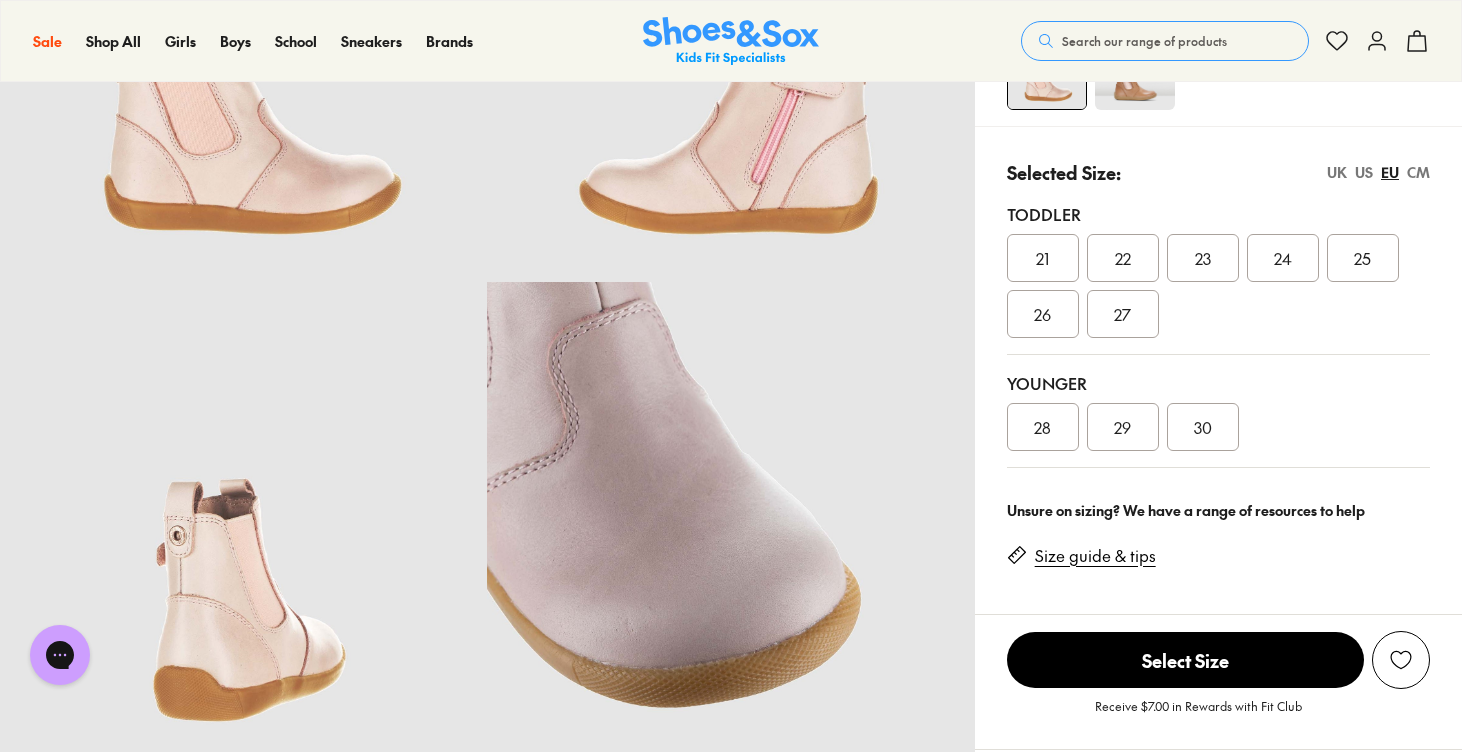 scroll, scrollTop: 0, scrollLeft: 0, axis: both 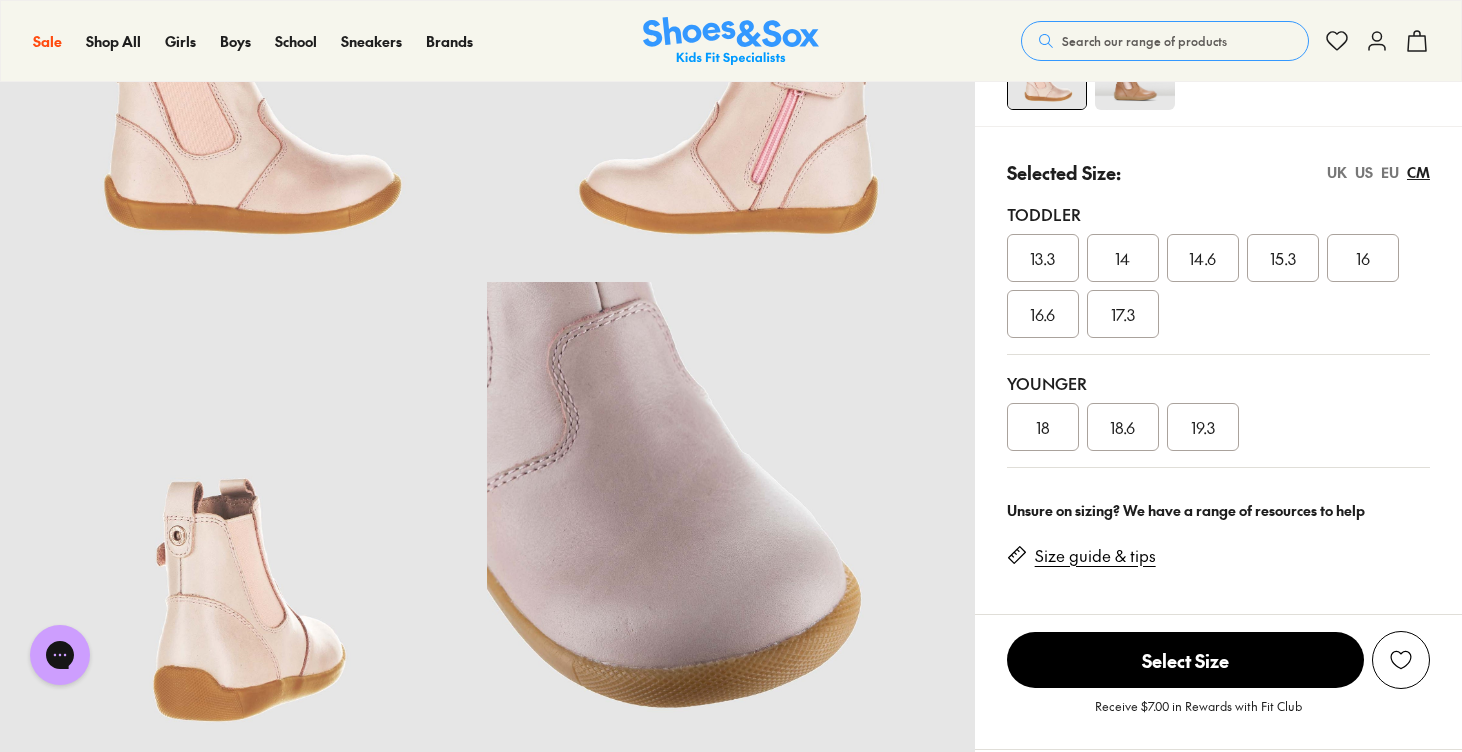 click on "UK" at bounding box center [1337, 172] 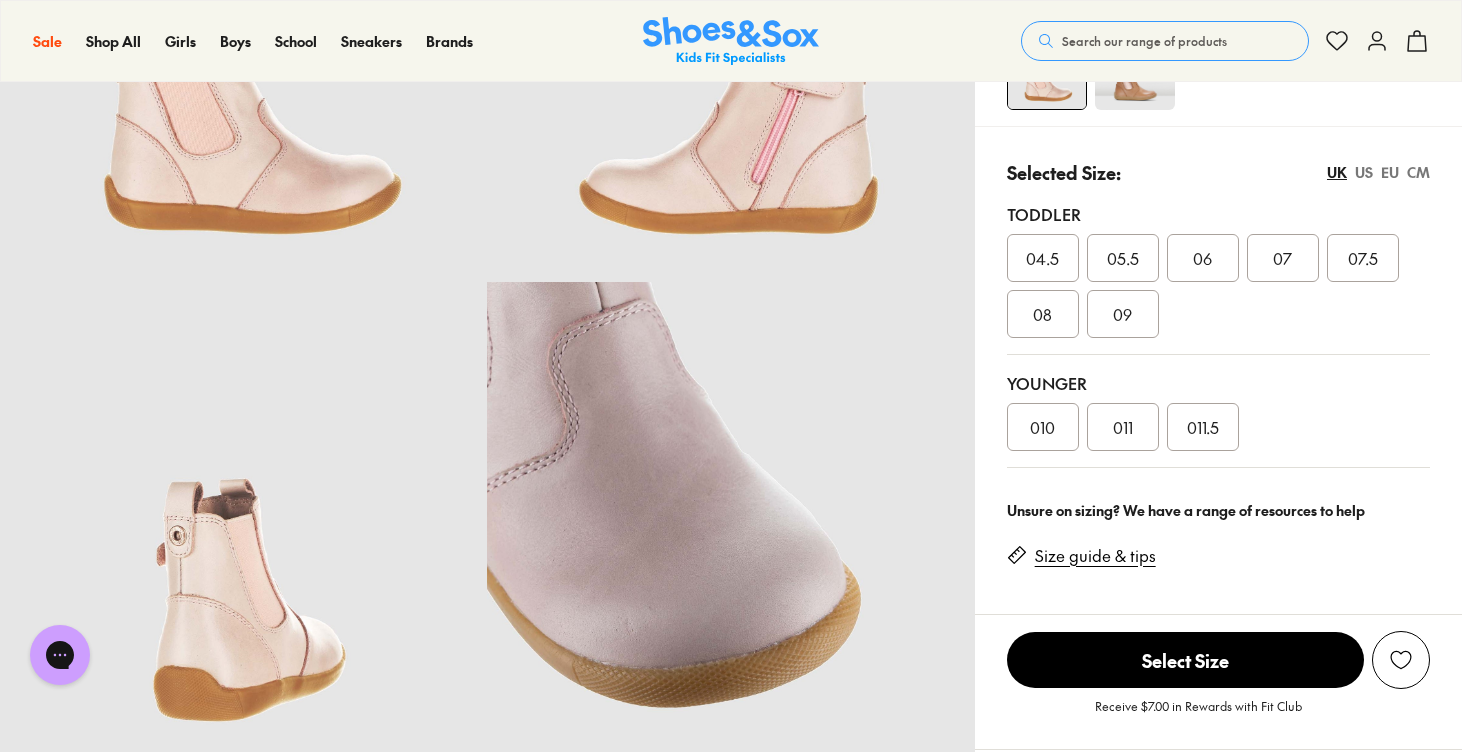 click on "US" at bounding box center [1364, 172] 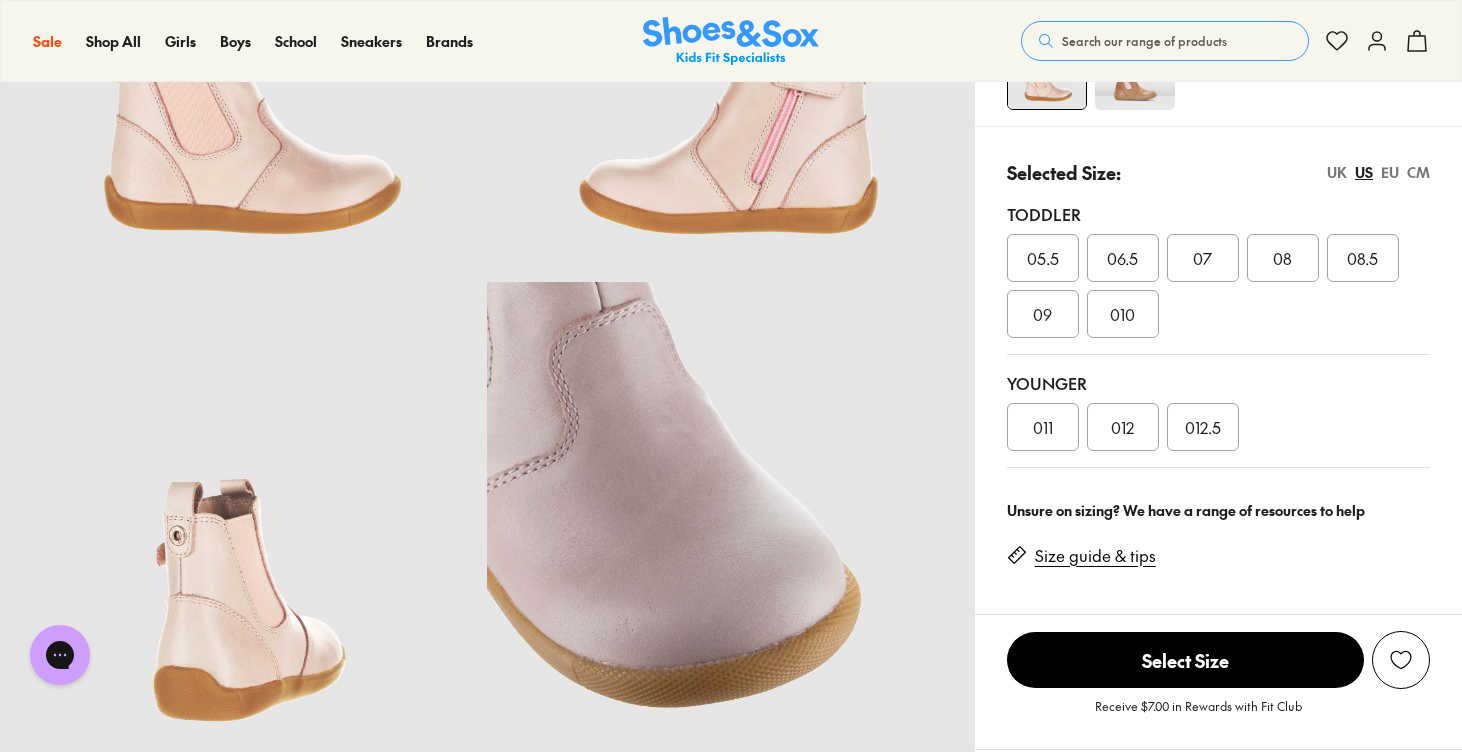 click on "CM" at bounding box center [1418, 172] 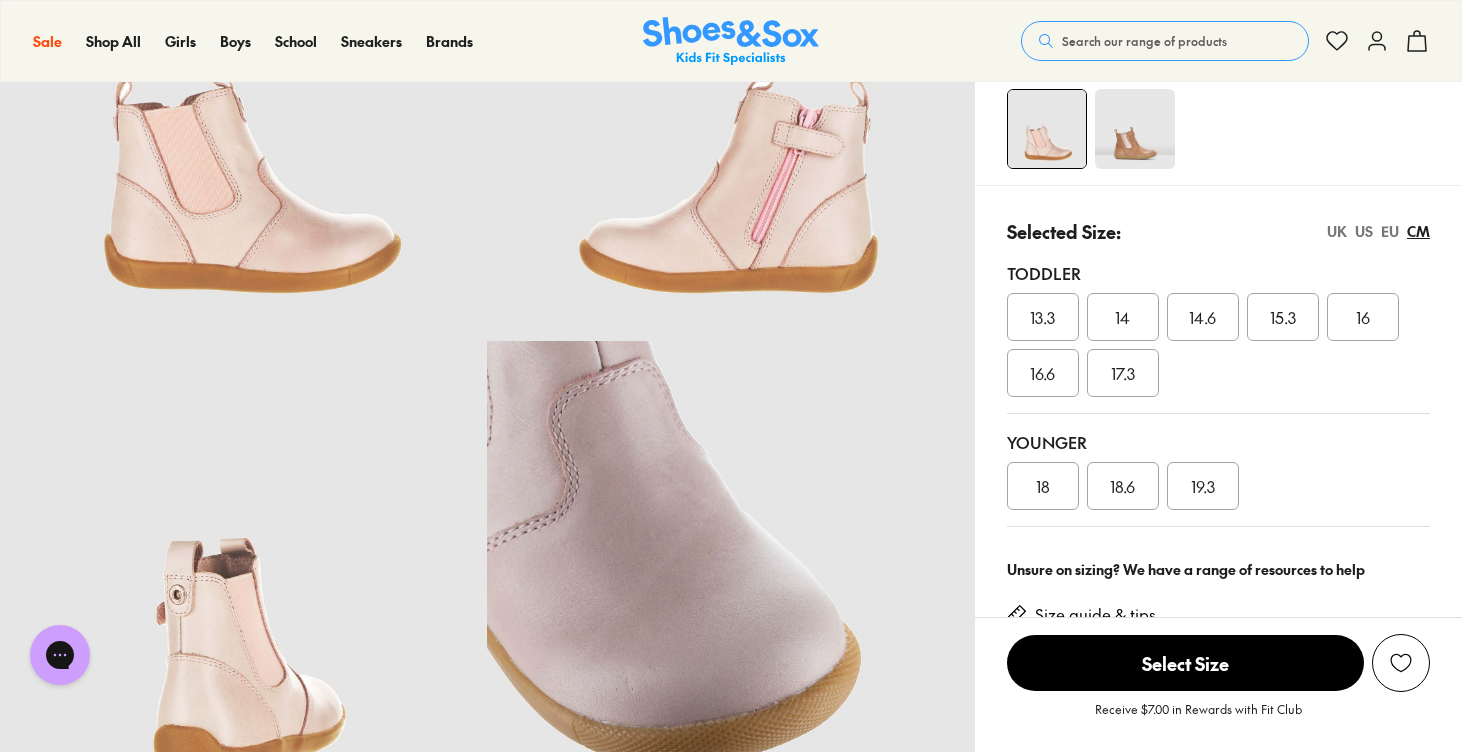 scroll, scrollTop: 261, scrollLeft: 0, axis: vertical 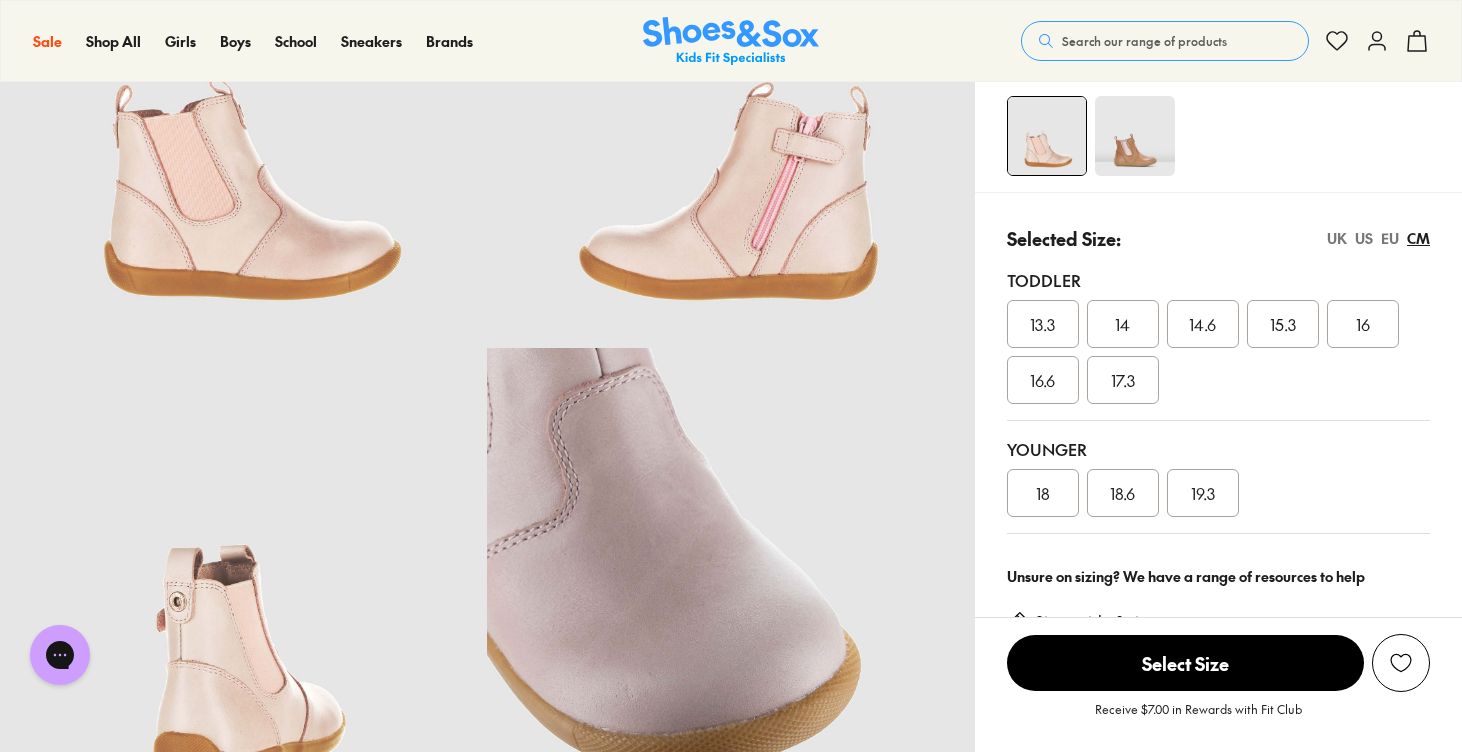click on "17.3" at bounding box center (1123, 380) 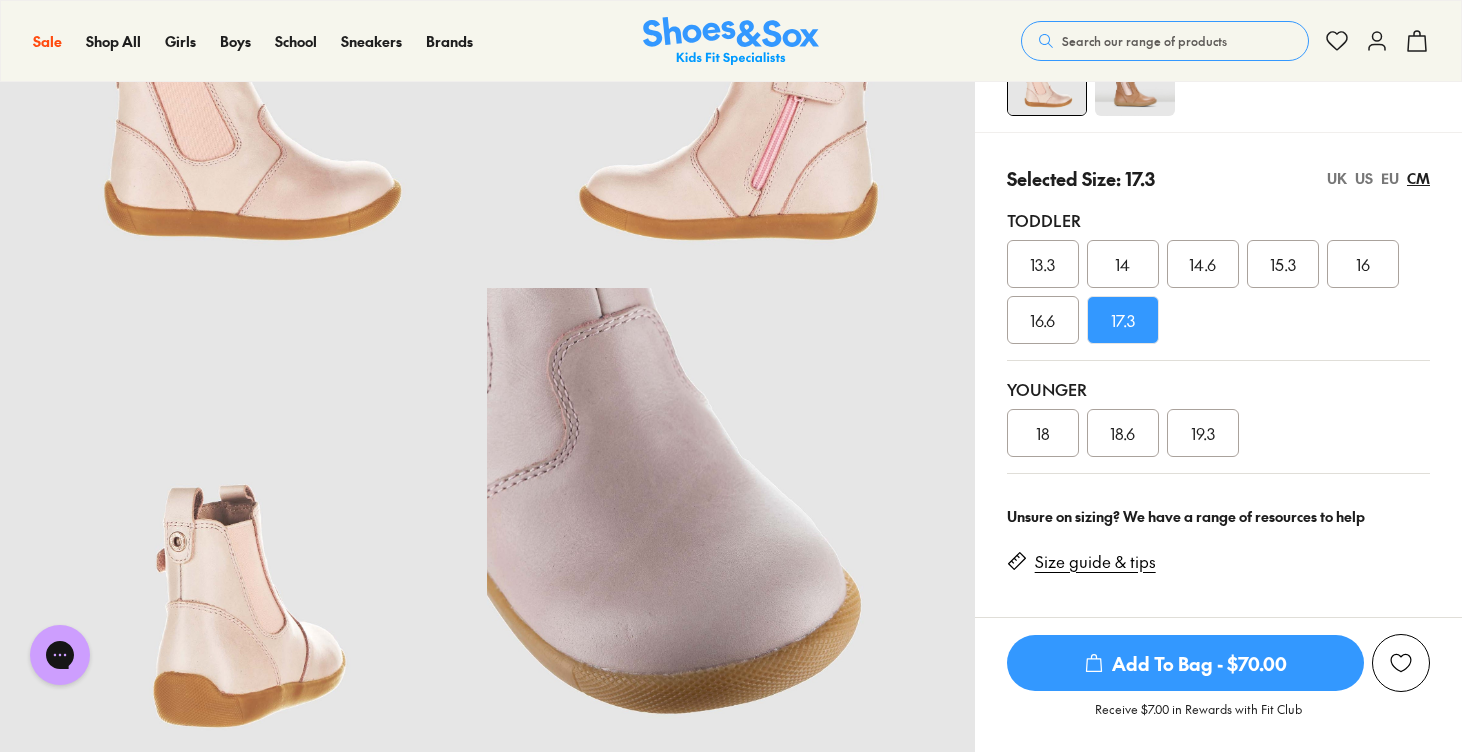 scroll, scrollTop: 324, scrollLeft: 0, axis: vertical 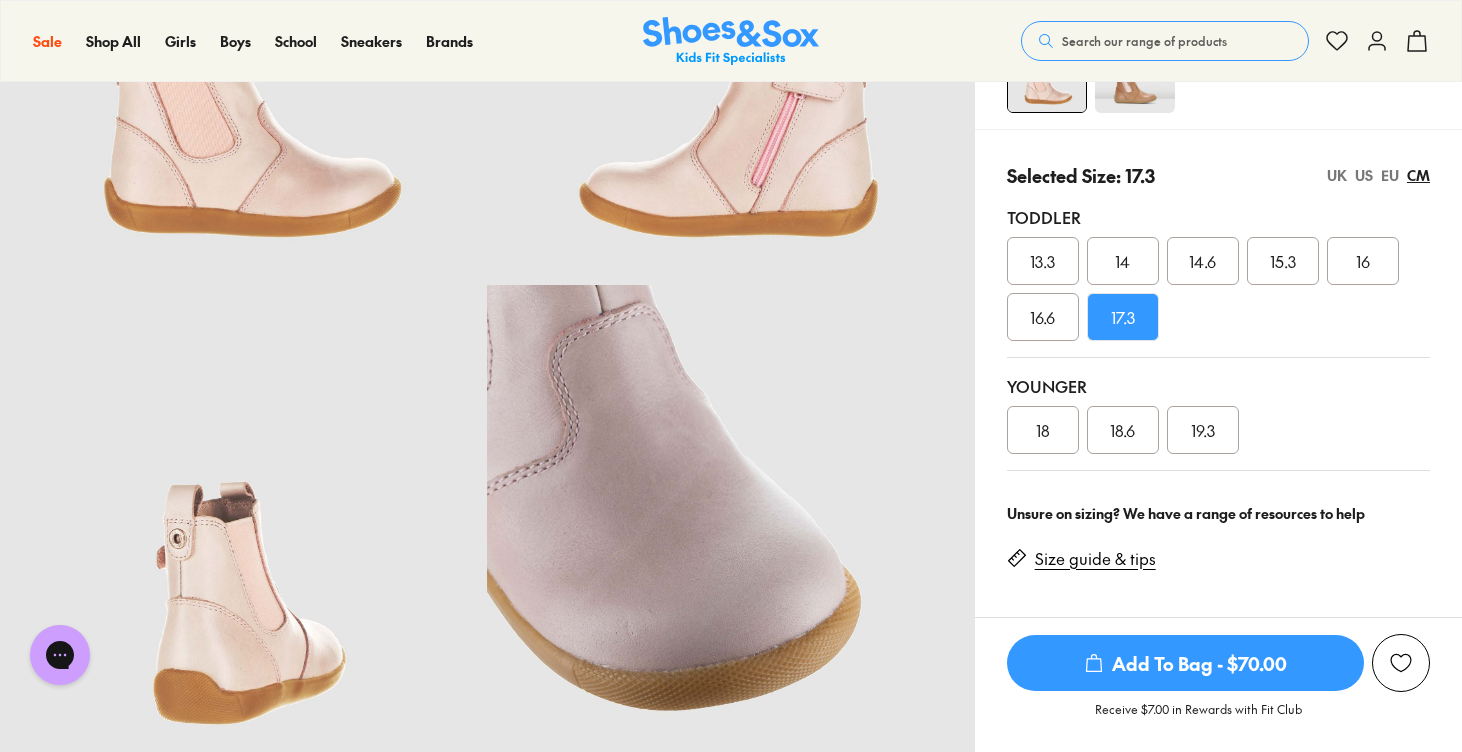 click on "Size guide & tips" at bounding box center (1095, 559) 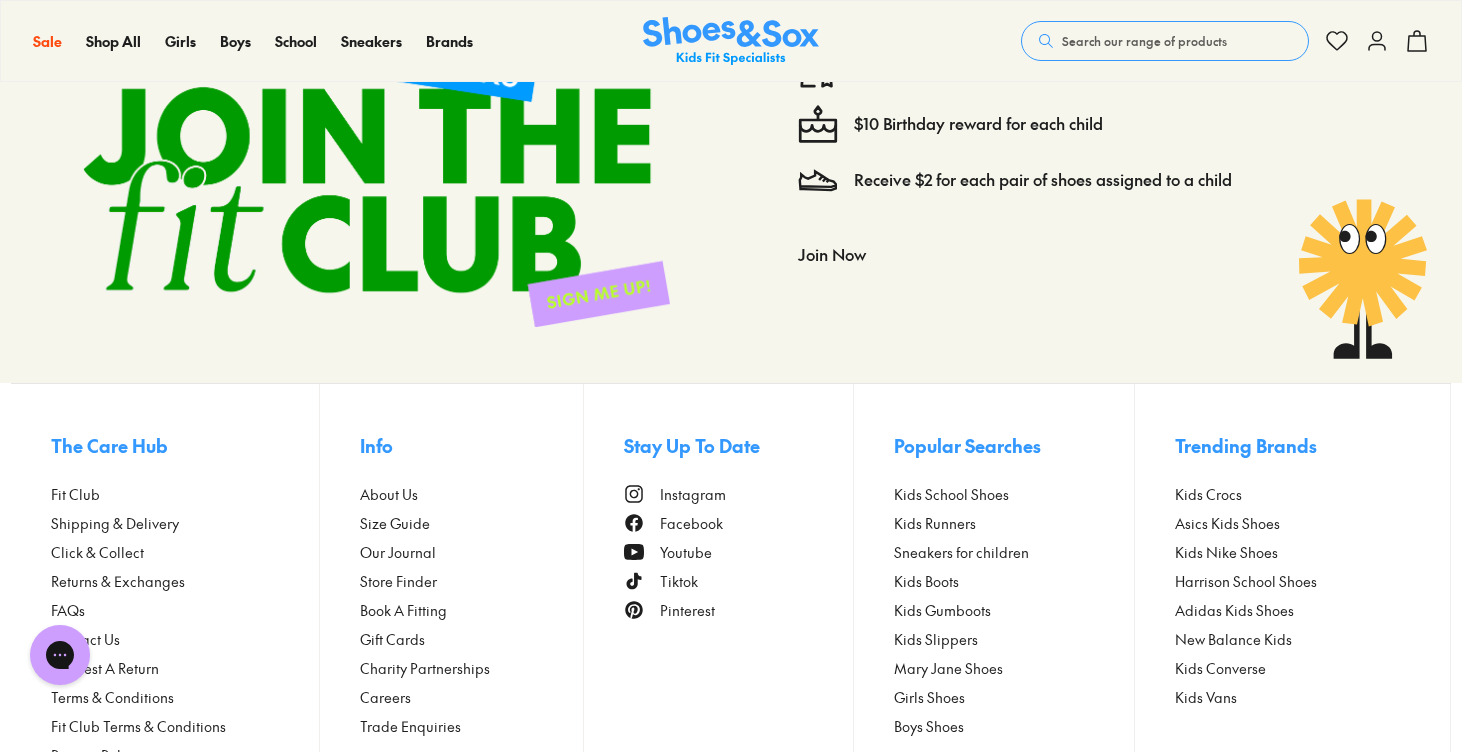 scroll, scrollTop: 4297, scrollLeft: 0, axis: vertical 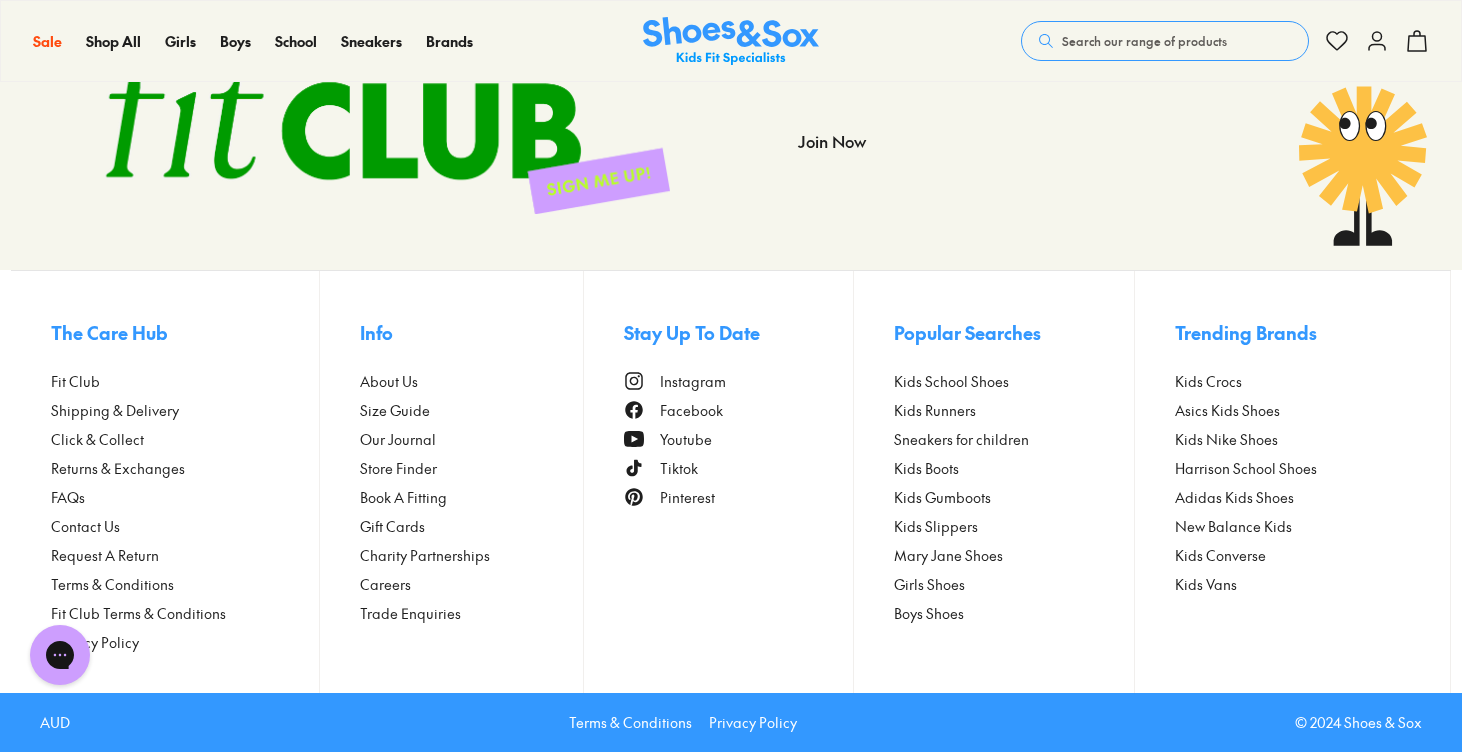 click on "Size Guide" at bounding box center [395, 410] 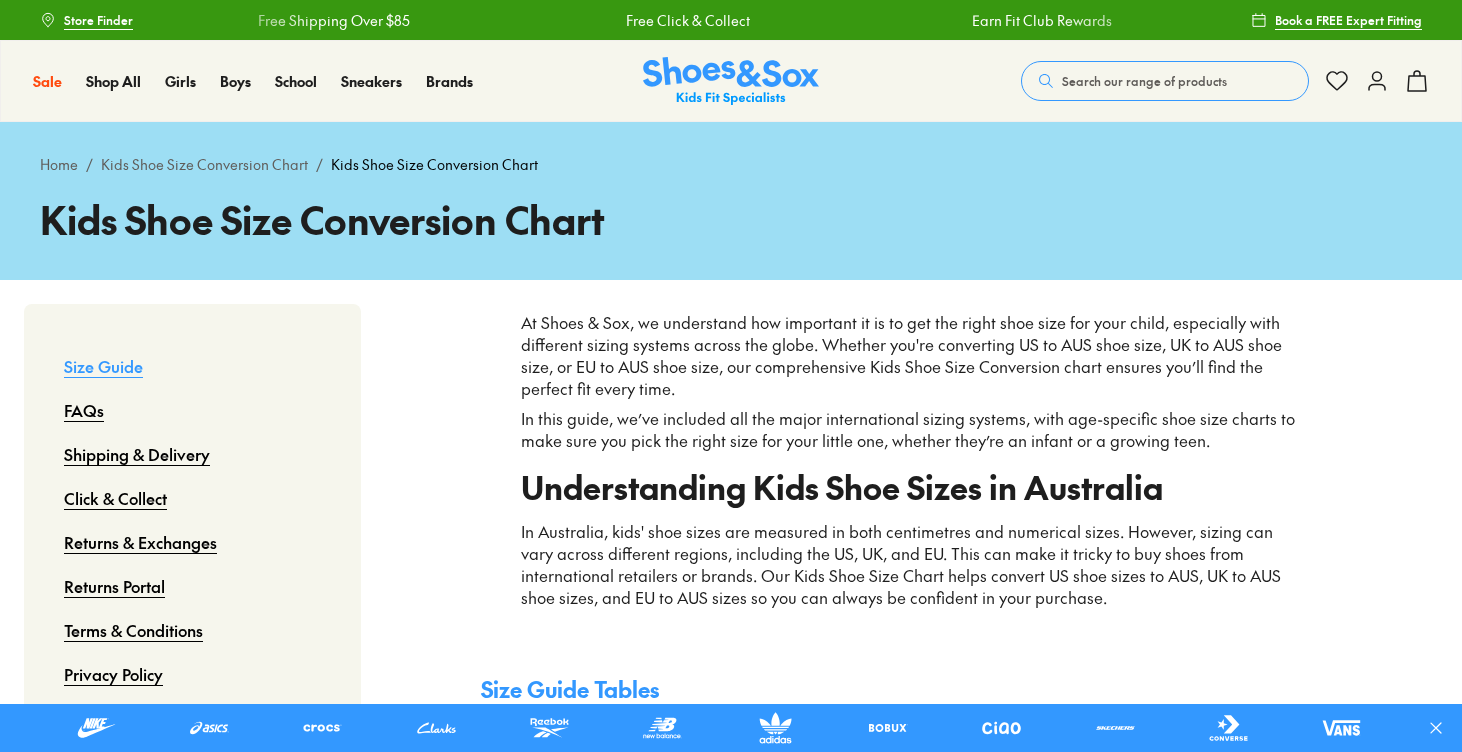 scroll, scrollTop: 0, scrollLeft: 0, axis: both 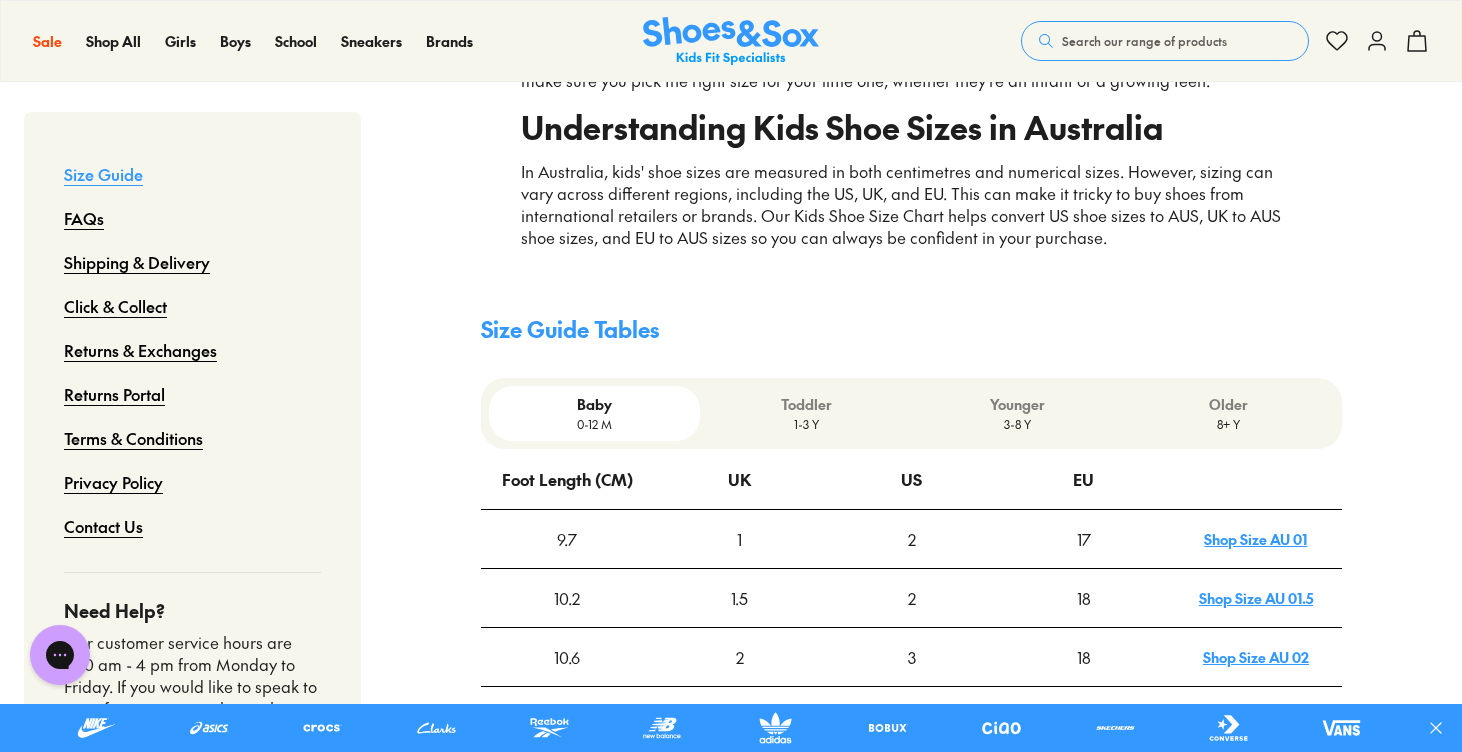 click on "1-3 Y" at bounding box center (805, 424) 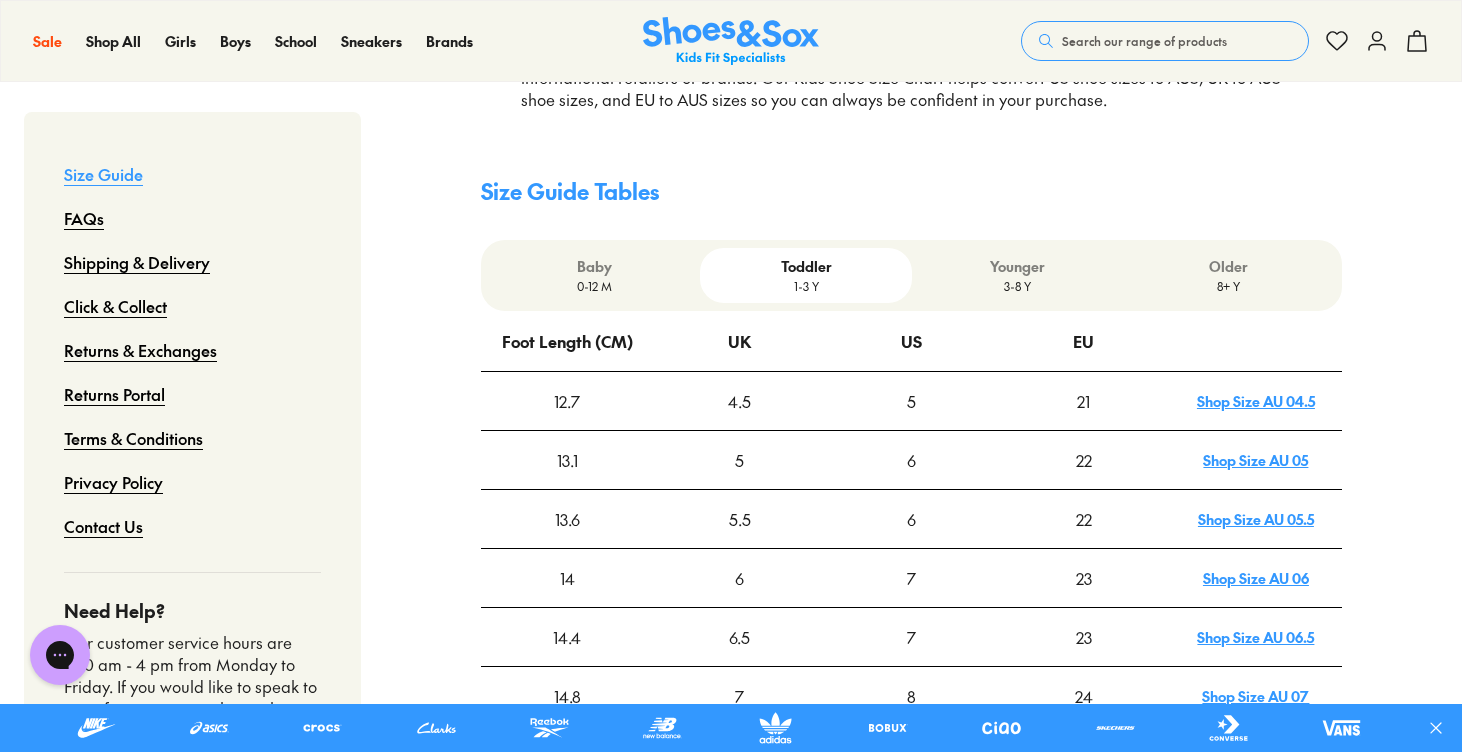 scroll, scrollTop: 639, scrollLeft: 0, axis: vertical 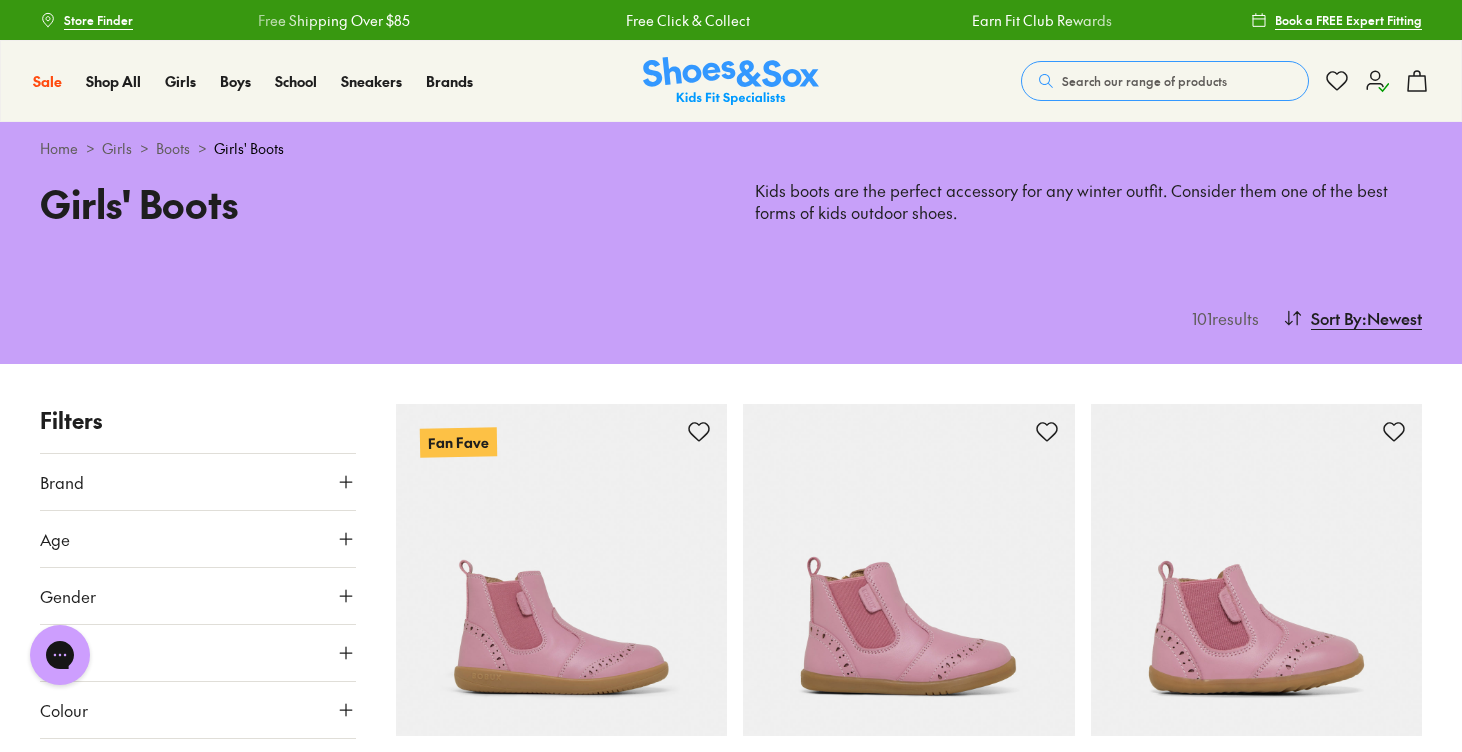 click 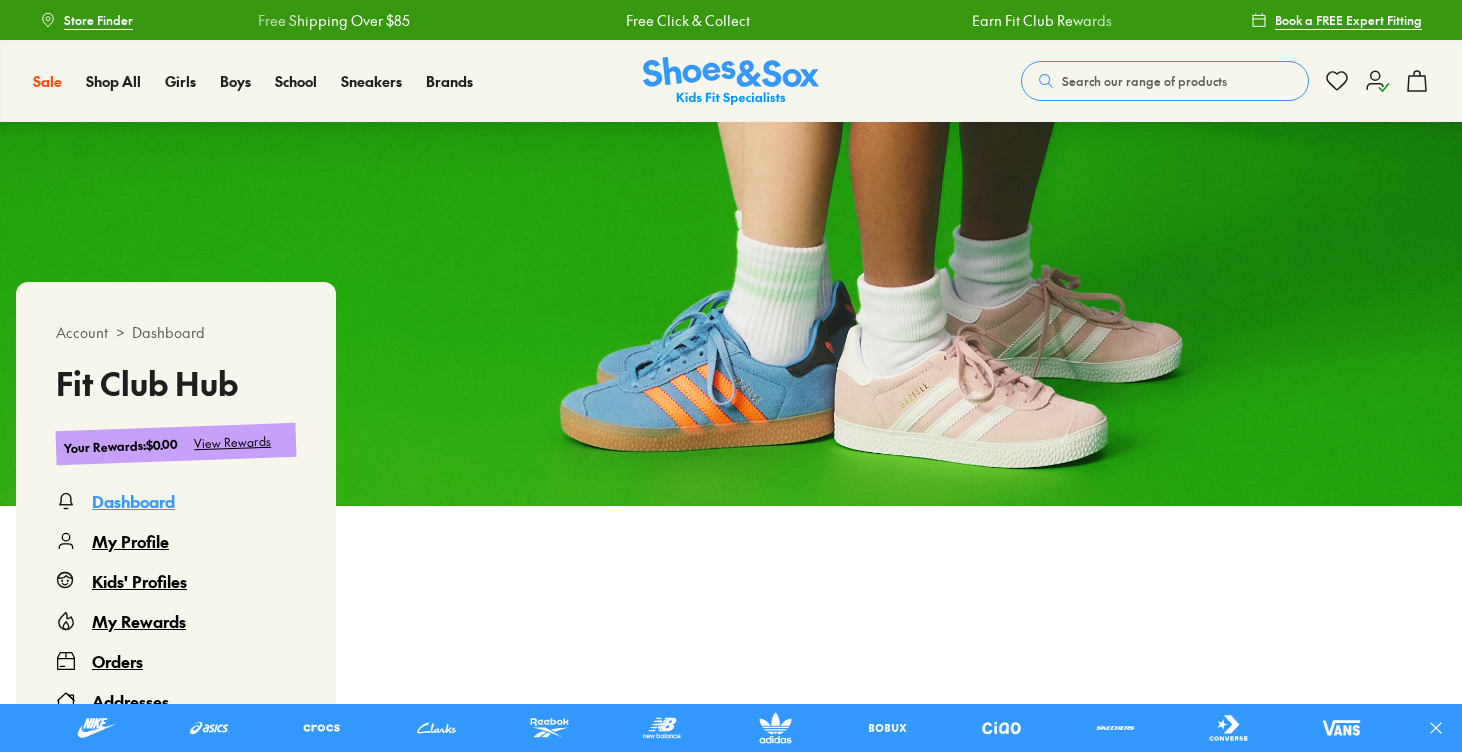 scroll, scrollTop: 0, scrollLeft: 0, axis: both 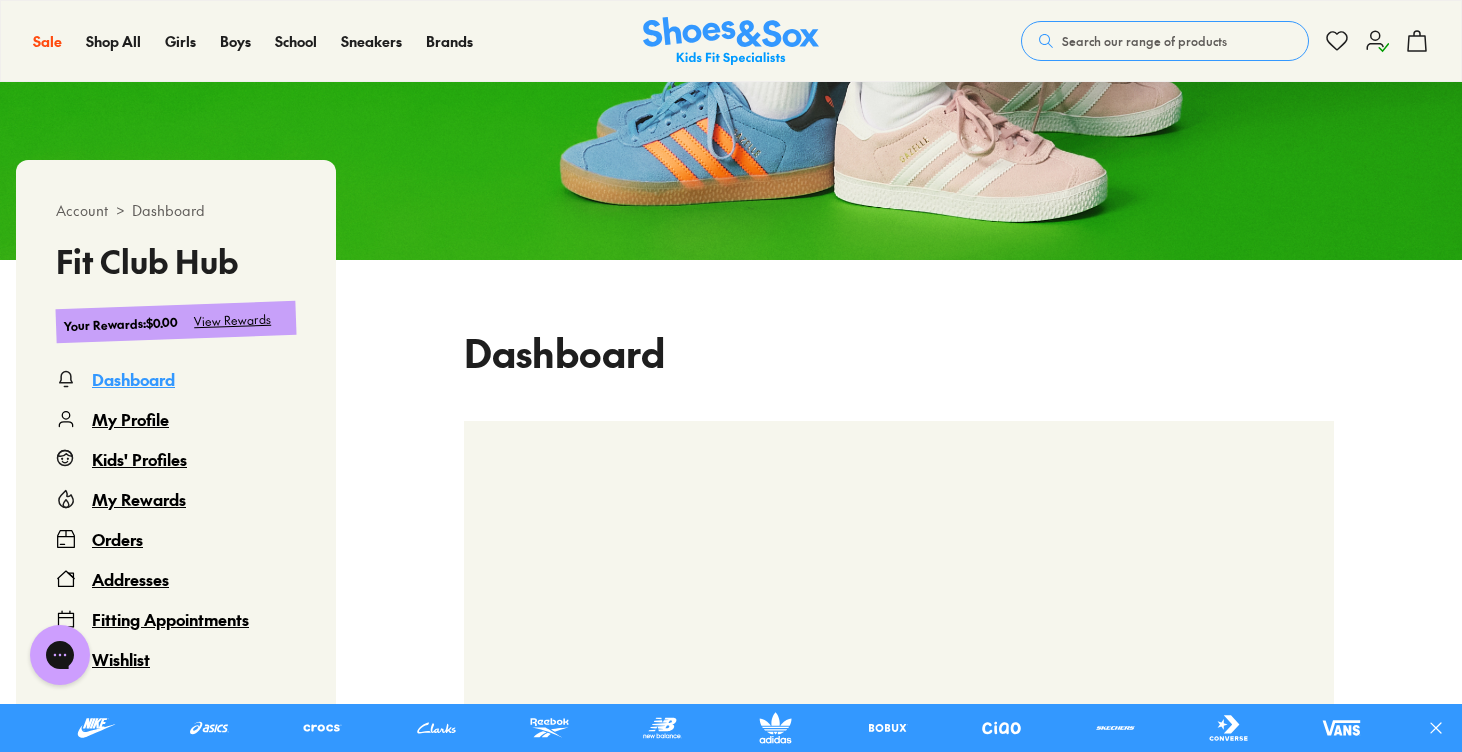 click on "My Profile" at bounding box center (130, 419) 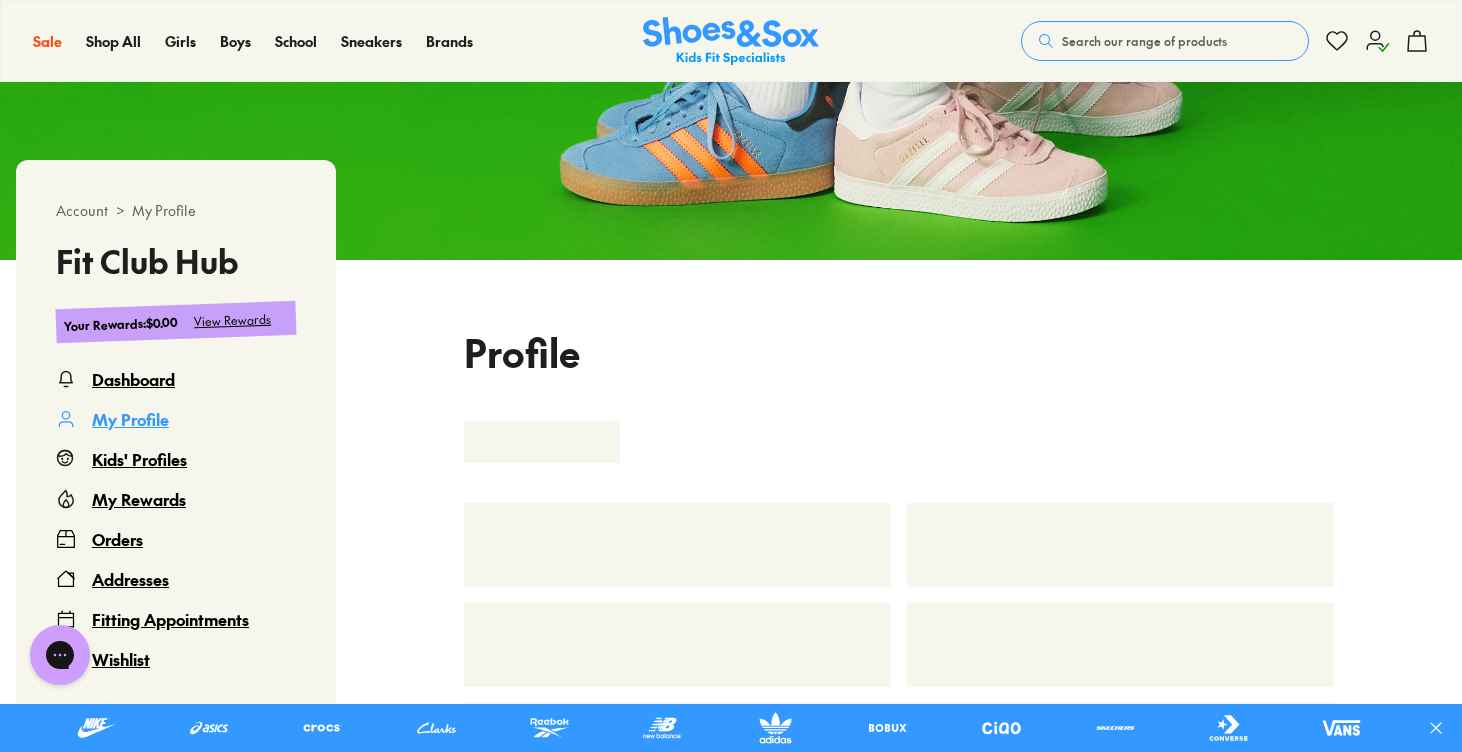 scroll, scrollTop: 122, scrollLeft: 0, axis: vertical 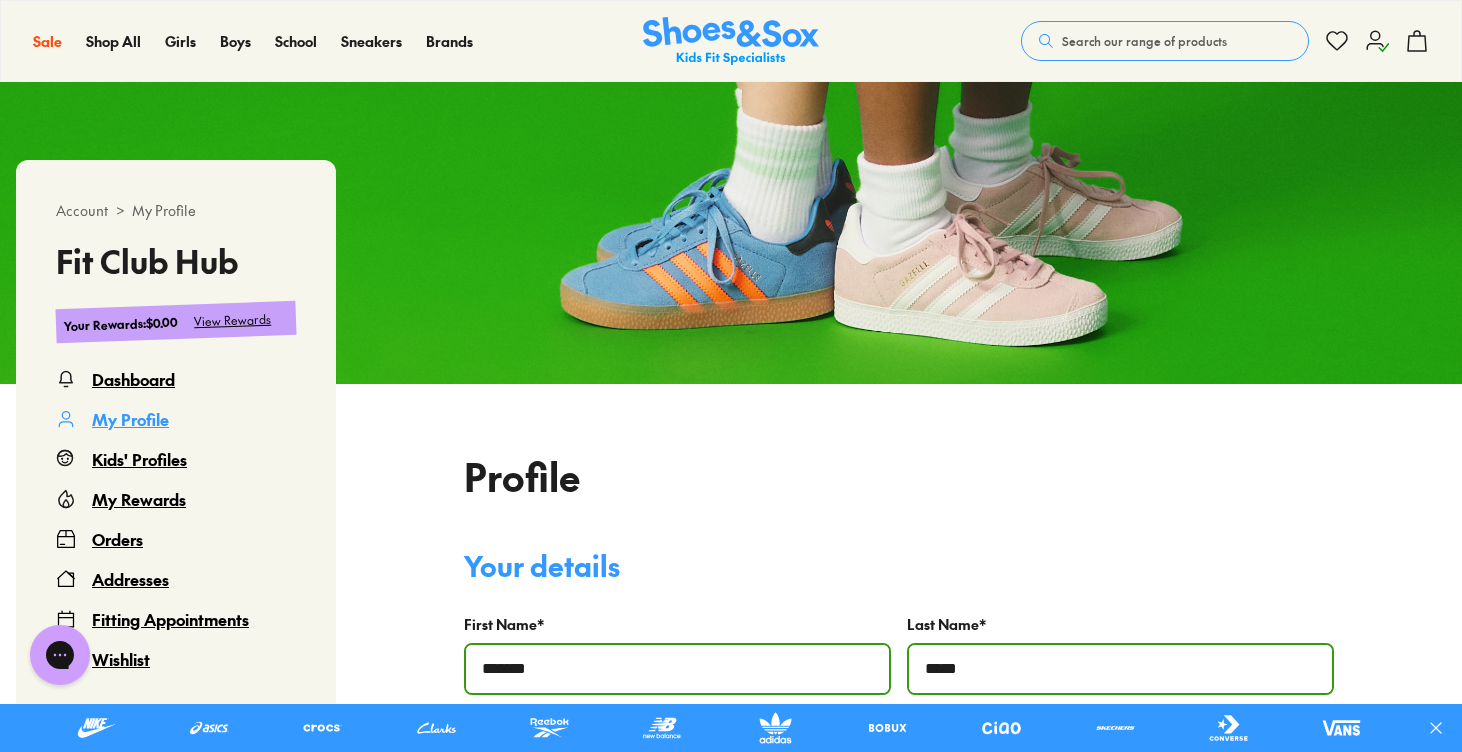click on "Orders" at bounding box center (117, 539) 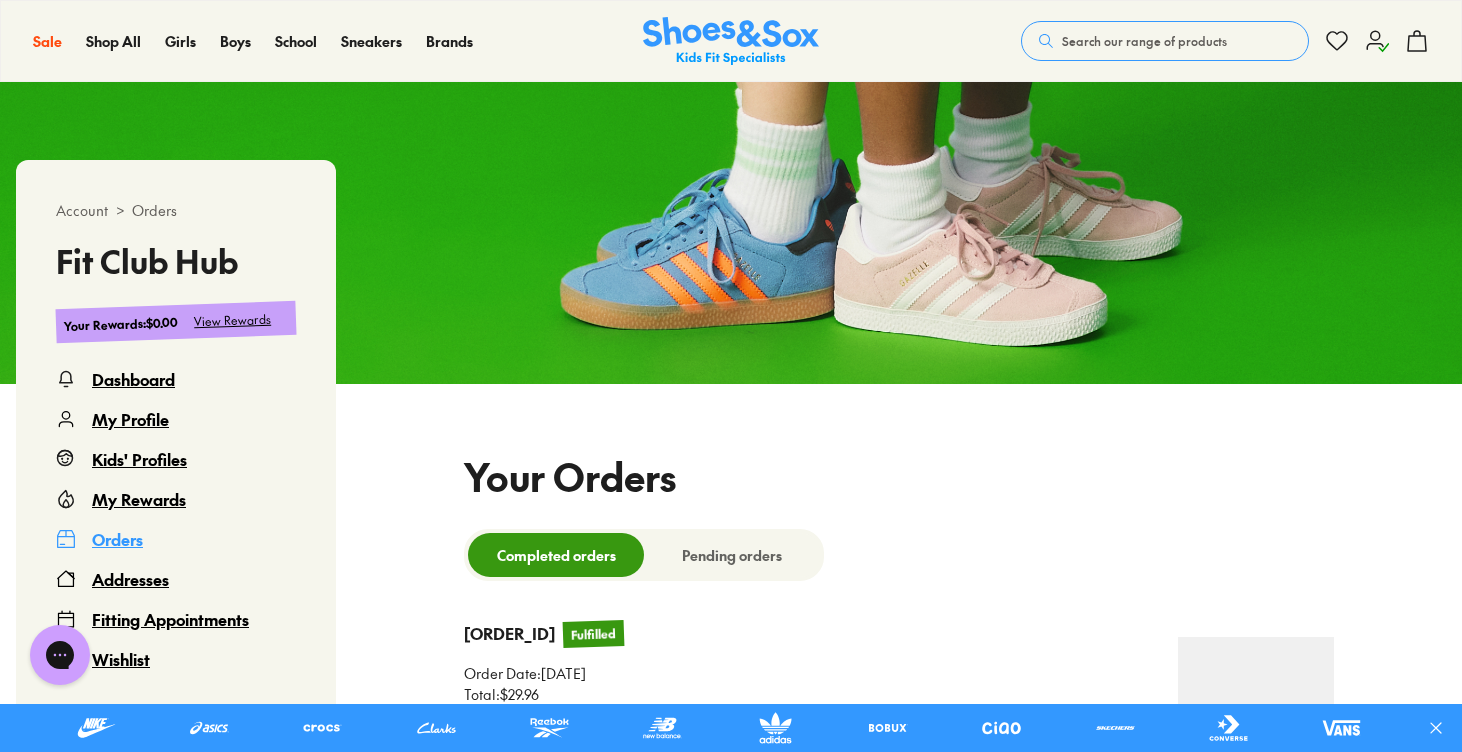 select 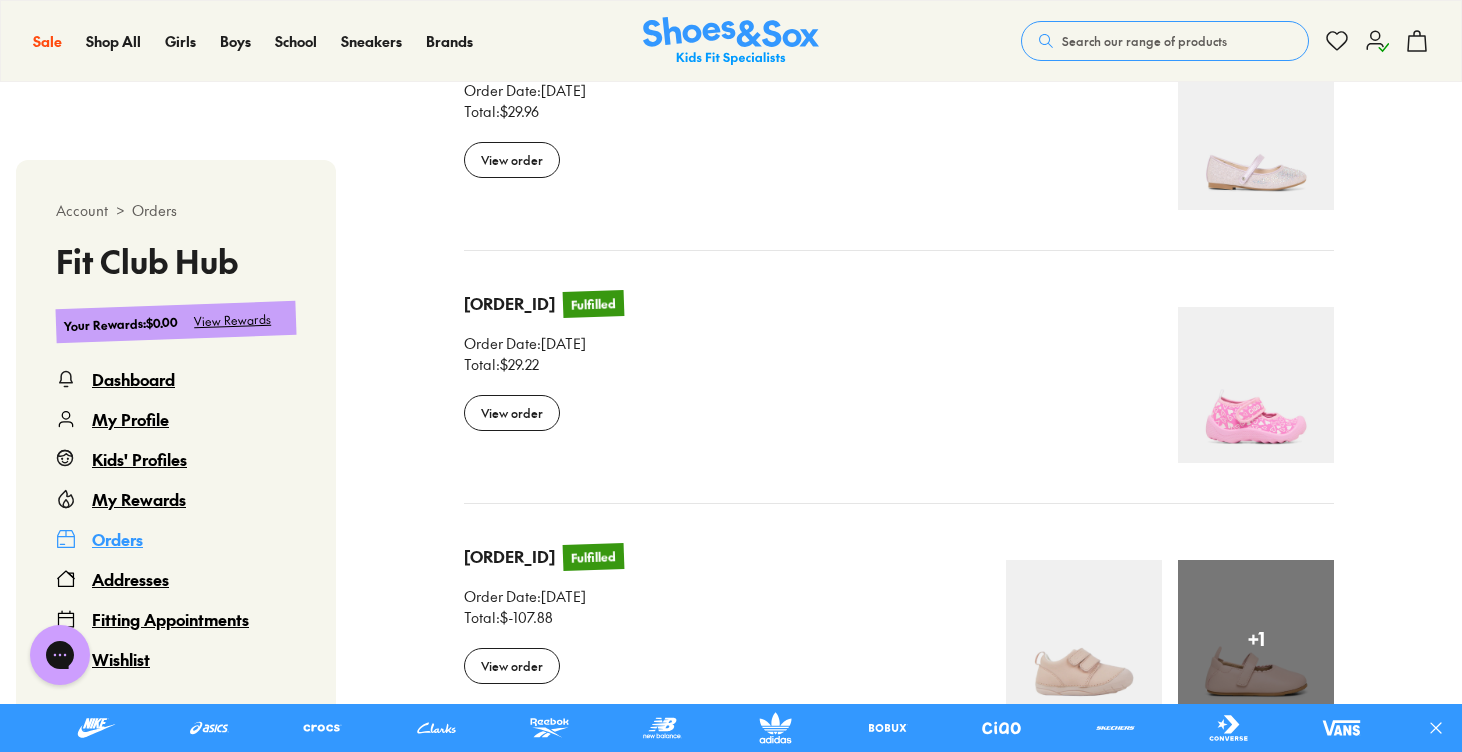 scroll, scrollTop: 704, scrollLeft: 0, axis: vertical 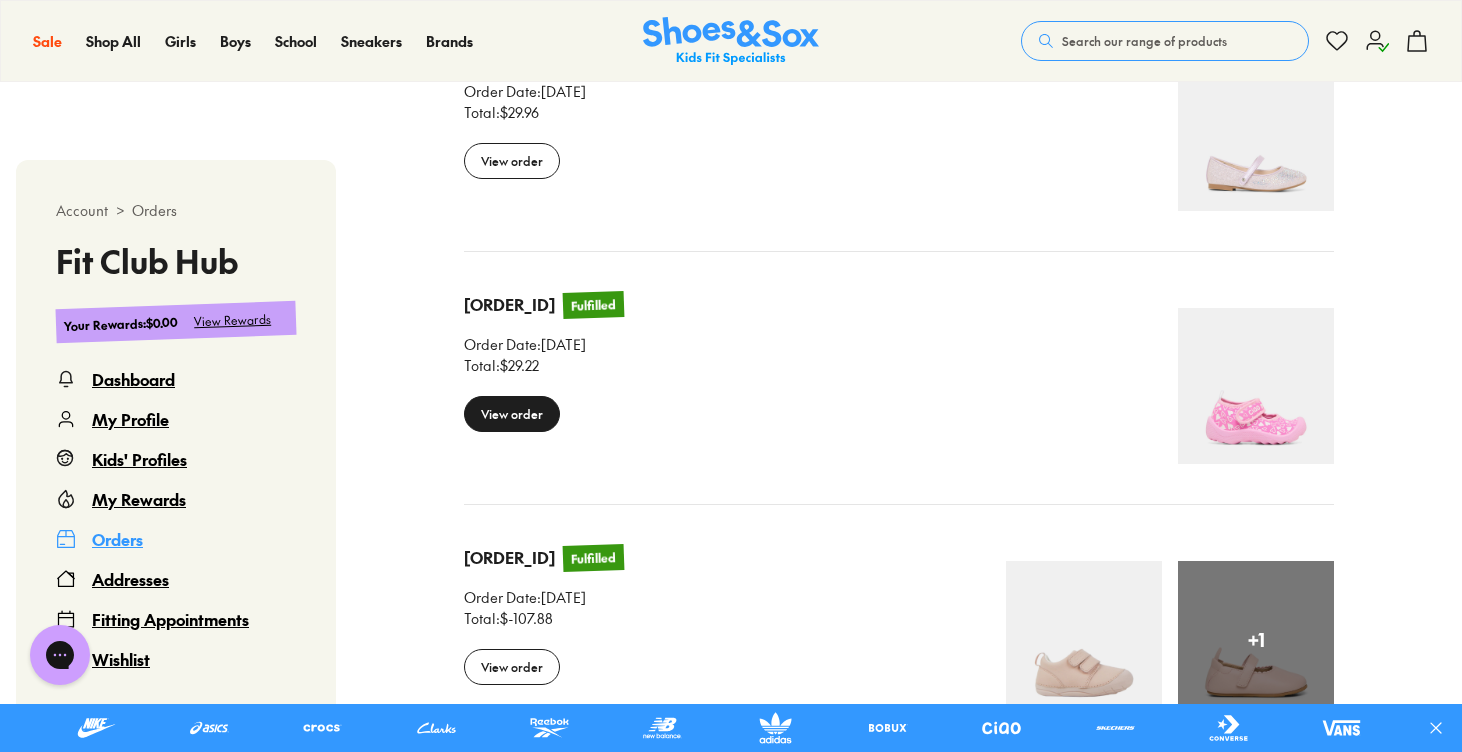 click on "View order" at bounding box center (512, 414) 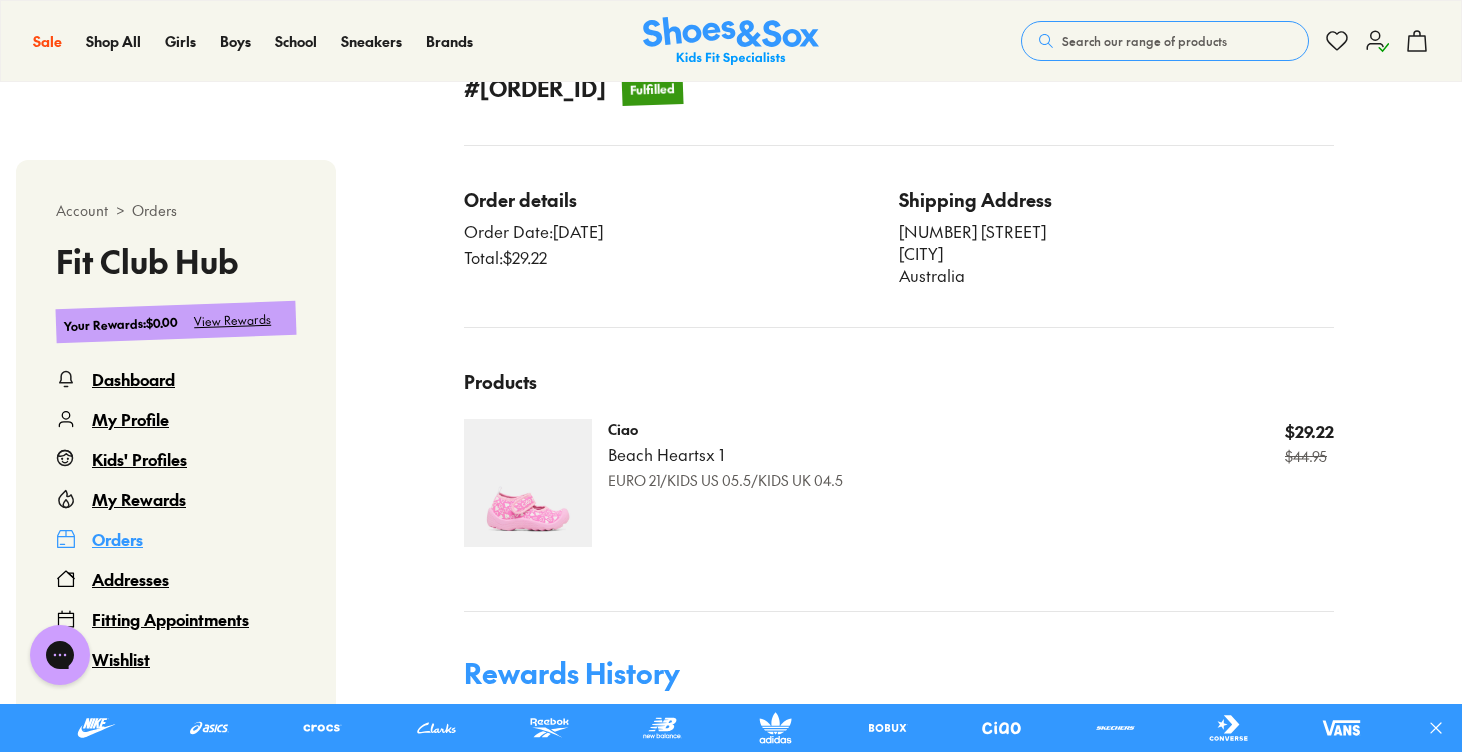 scroll, scrollTop: 704, scrollLeft: 0, axis: vertical 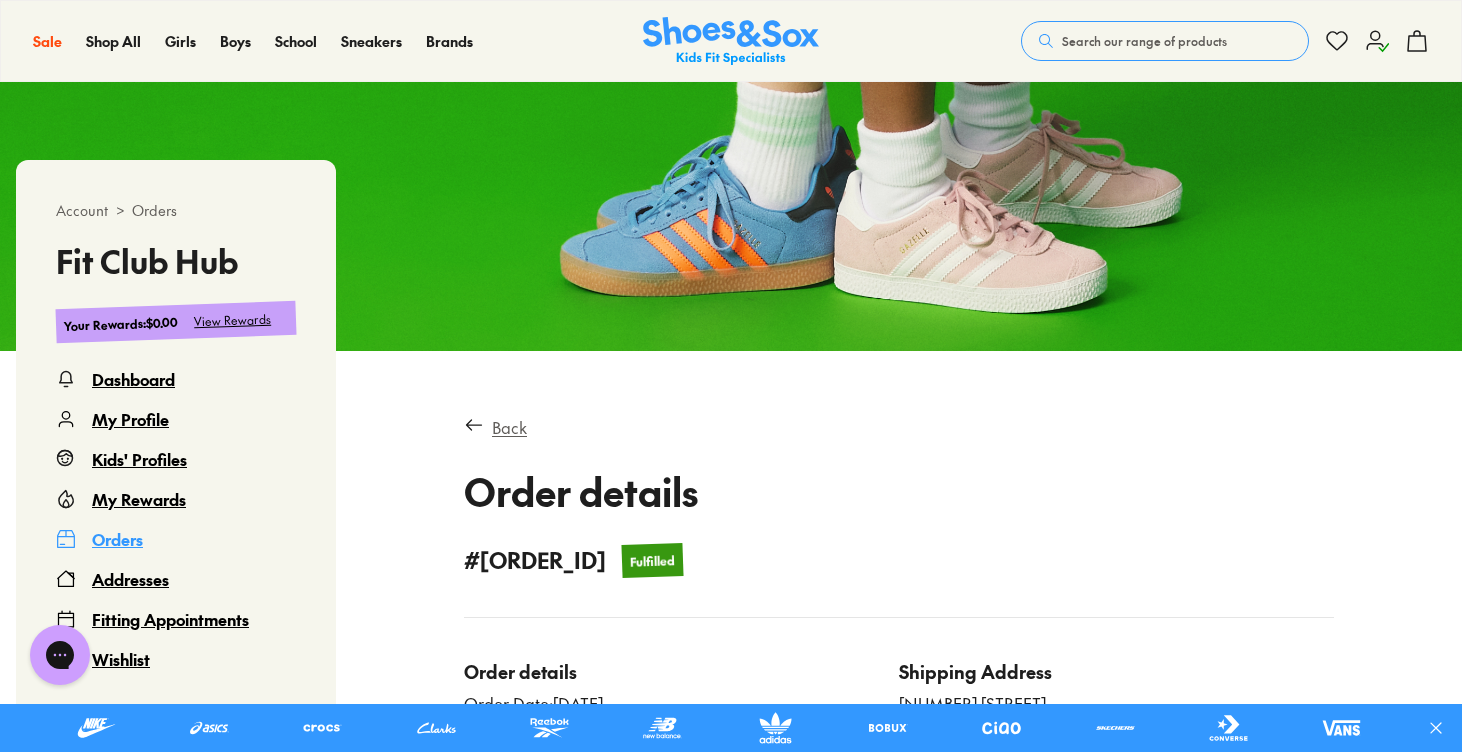 click on "Back" at bounding box center (509, 427) 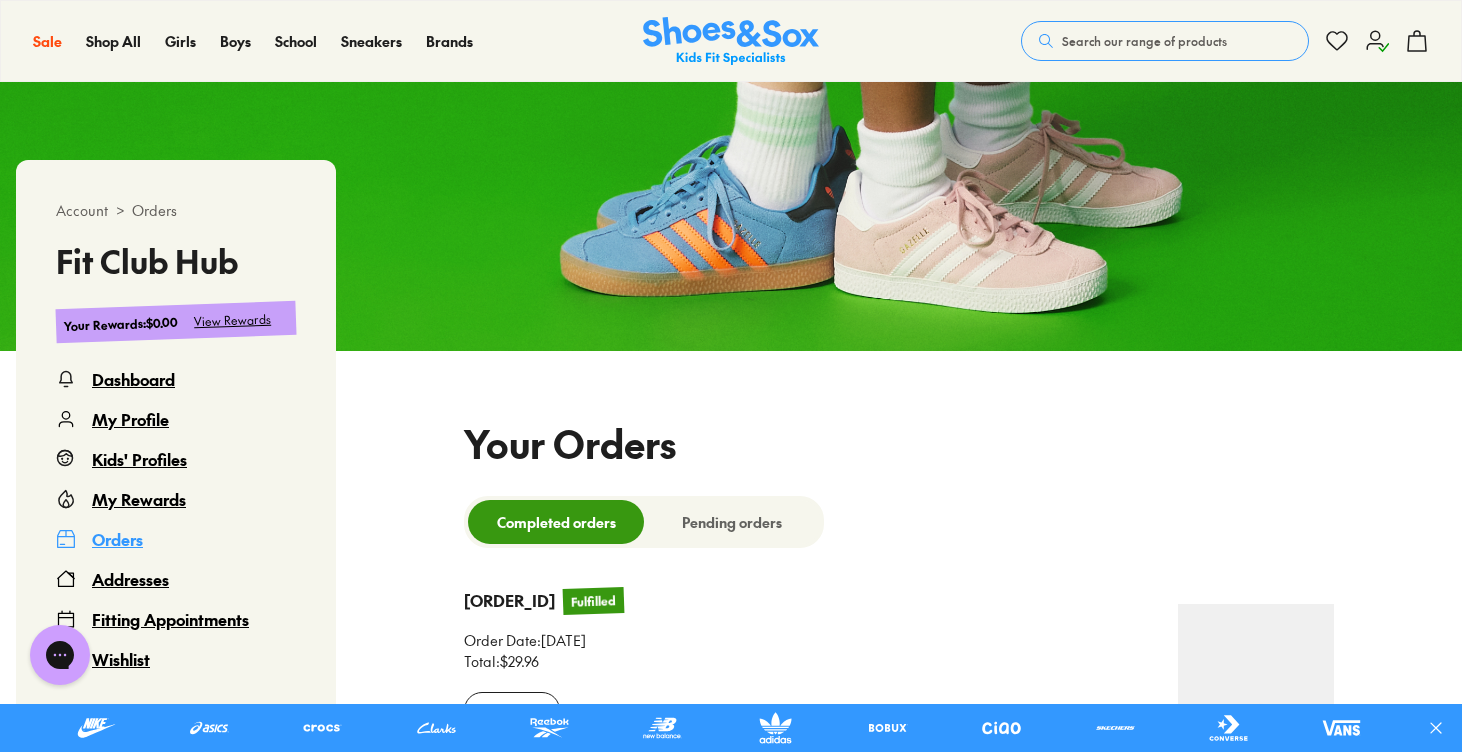 scroll, scrollTop: 122, scrollLeft: 0, axis: vertical 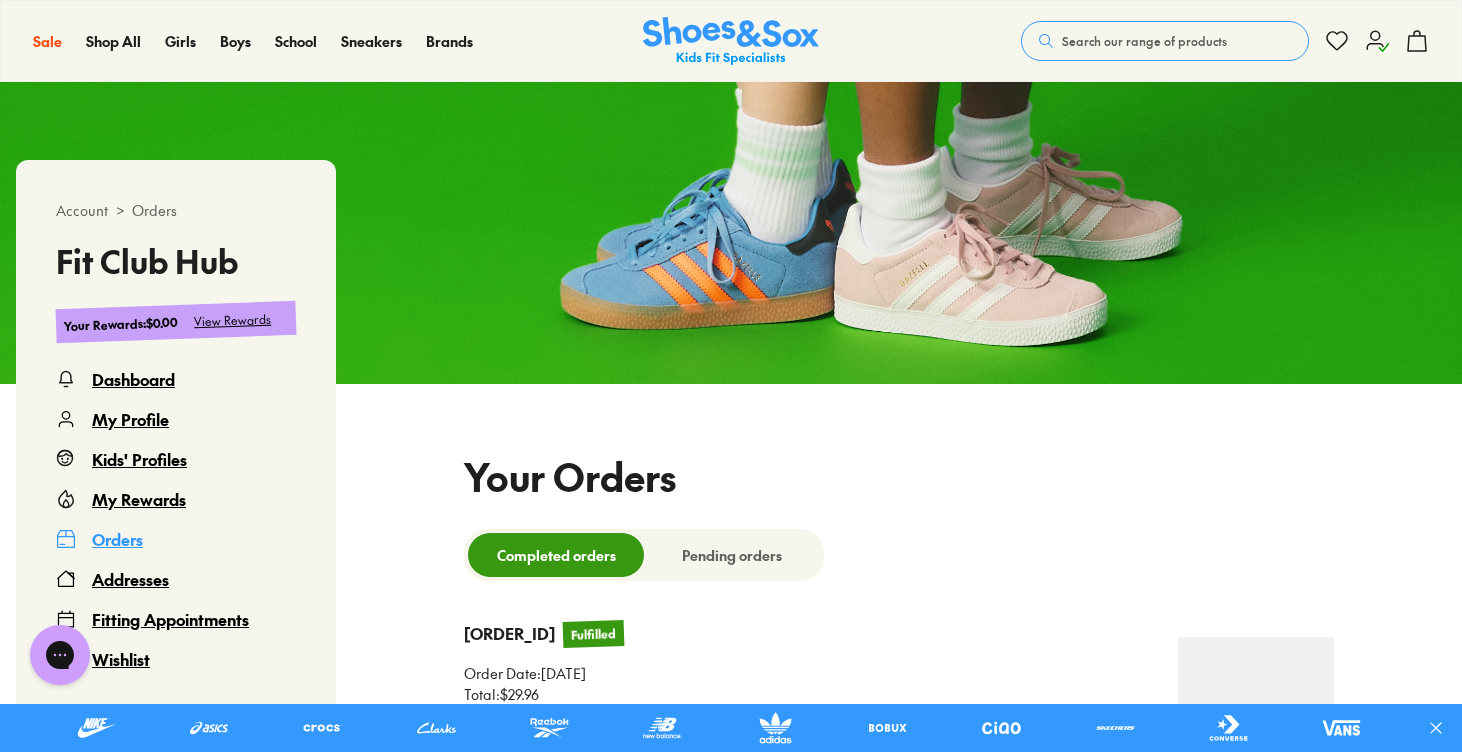 select 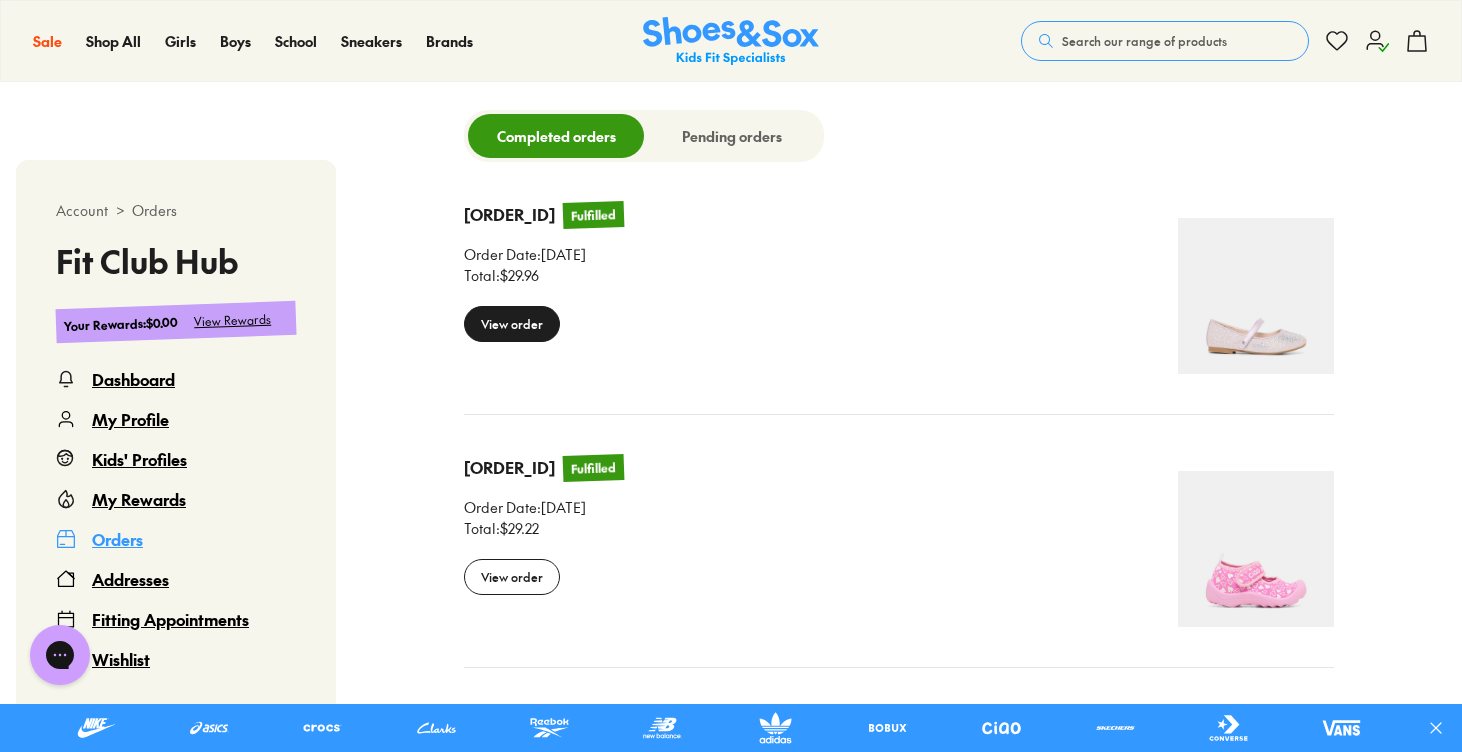 click on "View order" at bounding box center (512, 324) 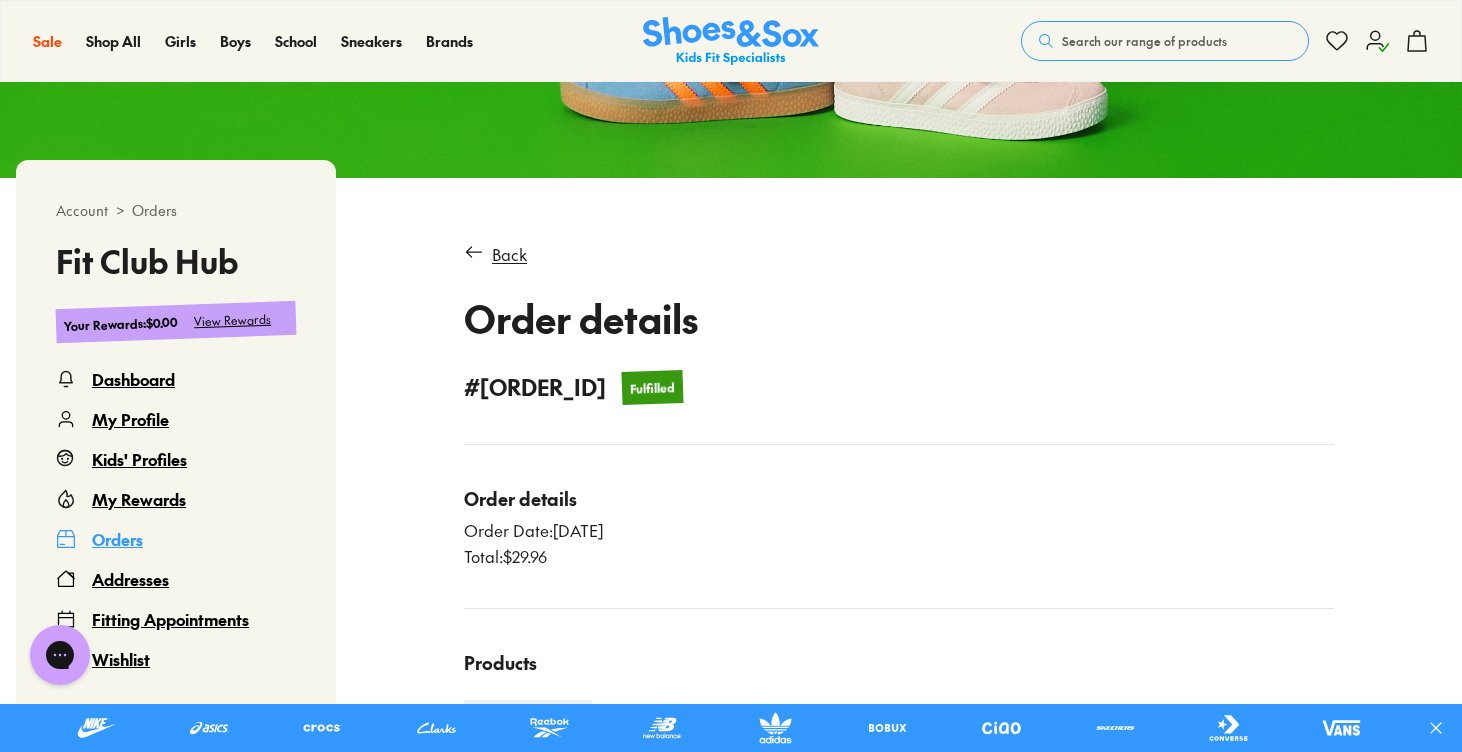 scroll, scrollTop: 188, scrollLeft: 0, axis: vertical 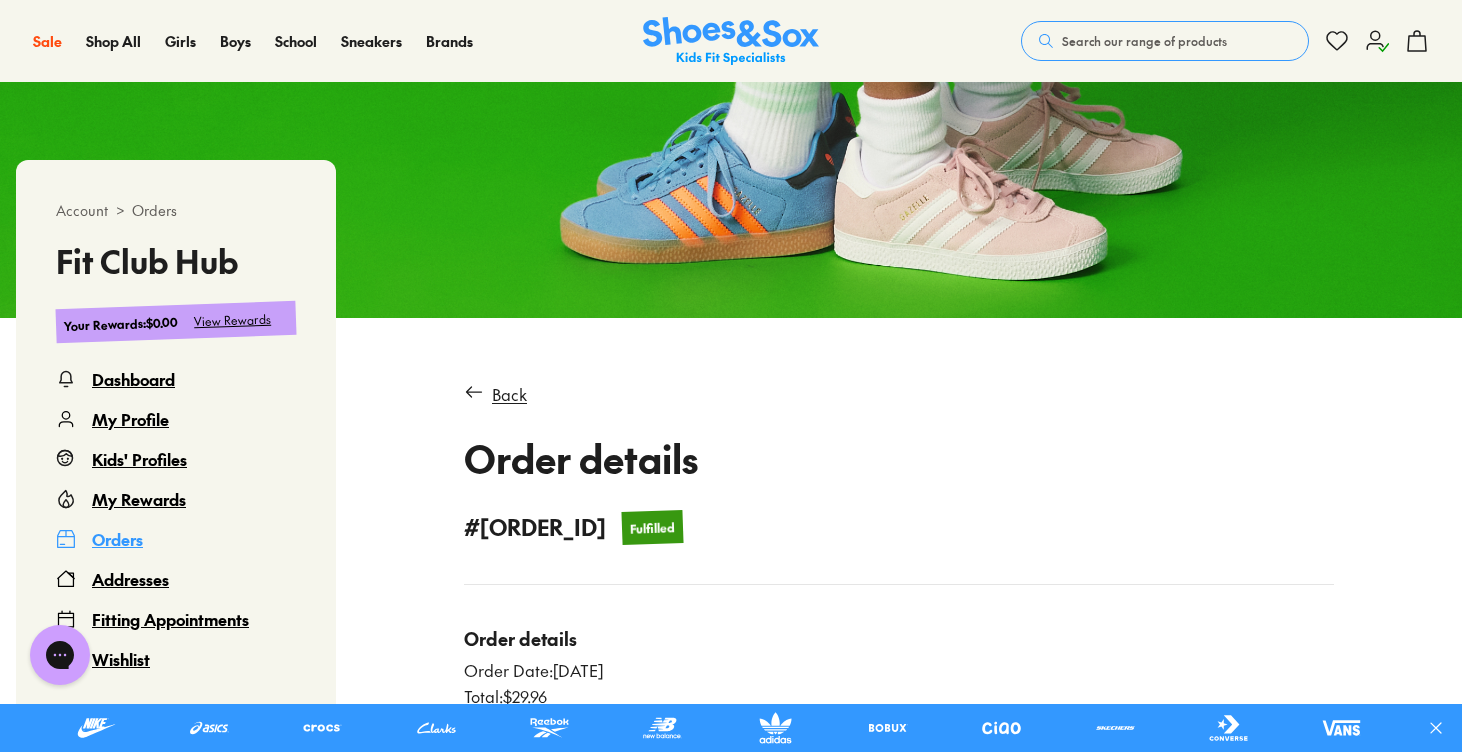 click on "Search our range of products" at bounding box center (1144, 41) 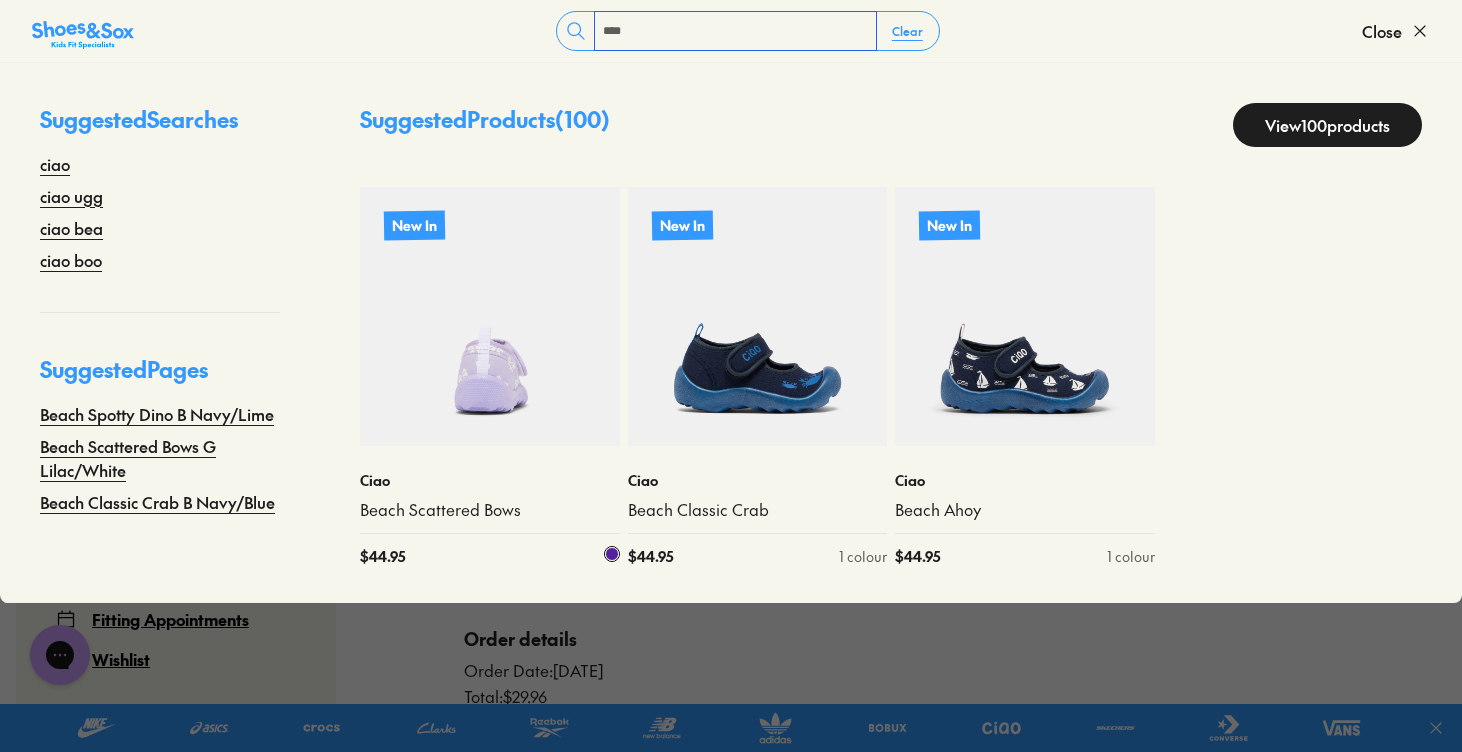 type on "****" 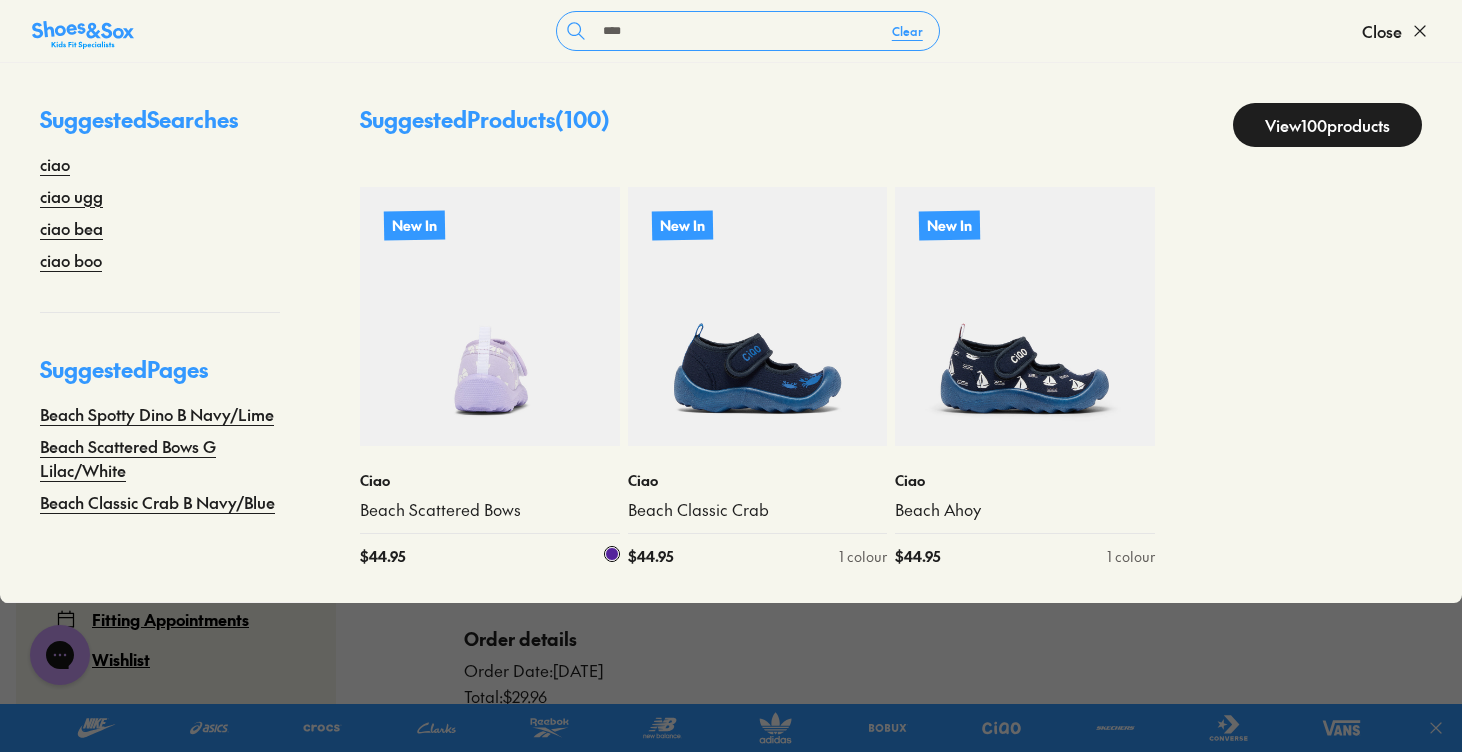click at bounding box center [490, 317] 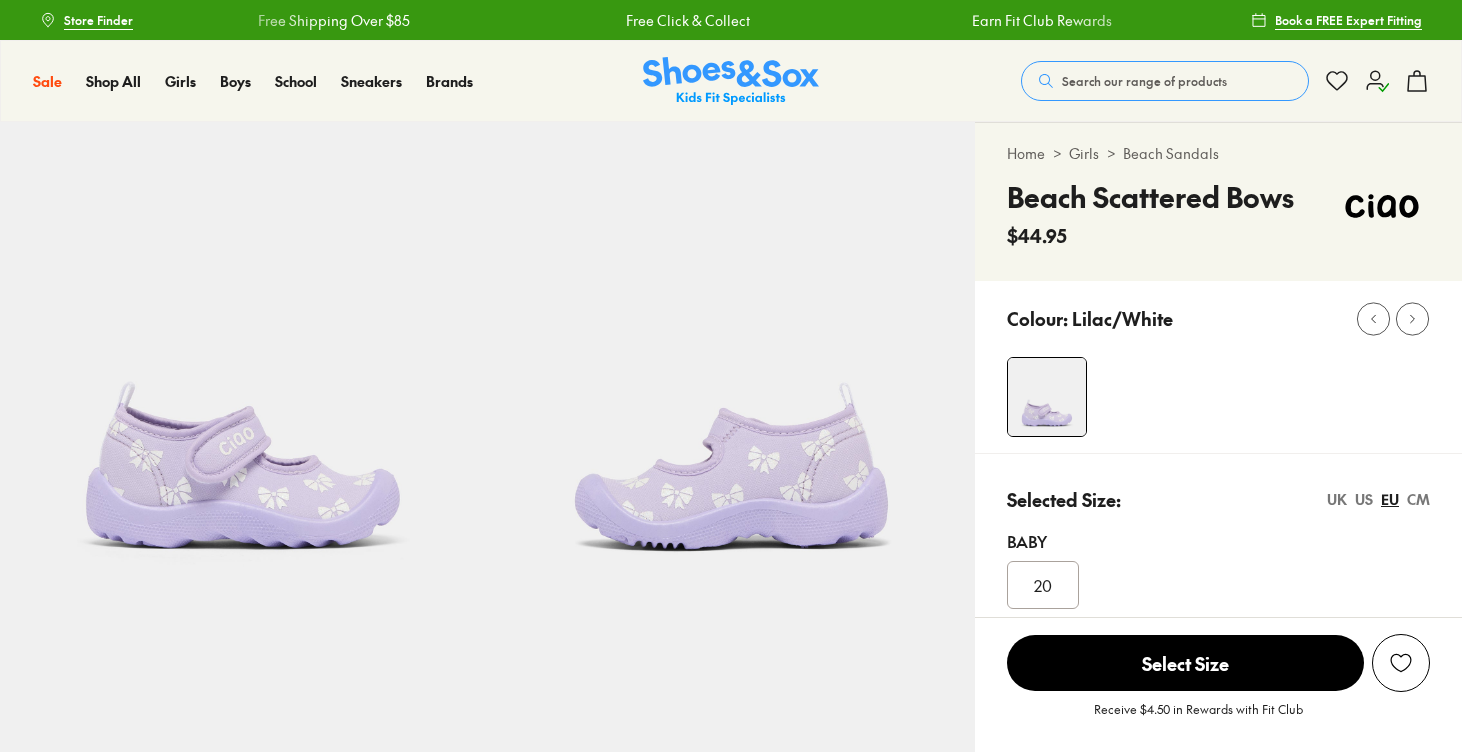 scroll, scrollTop: 0, scrollLeft: 0, axis: both 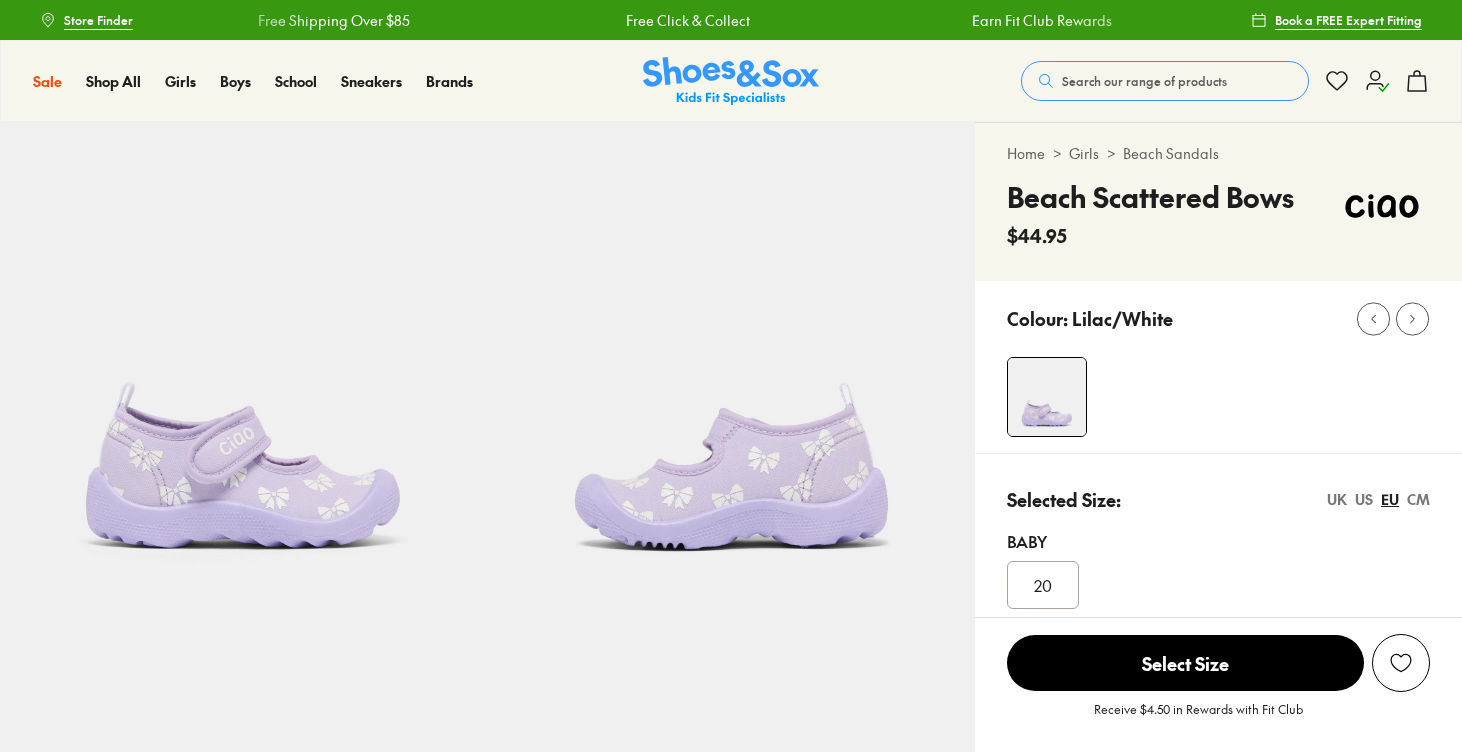 select on "*" 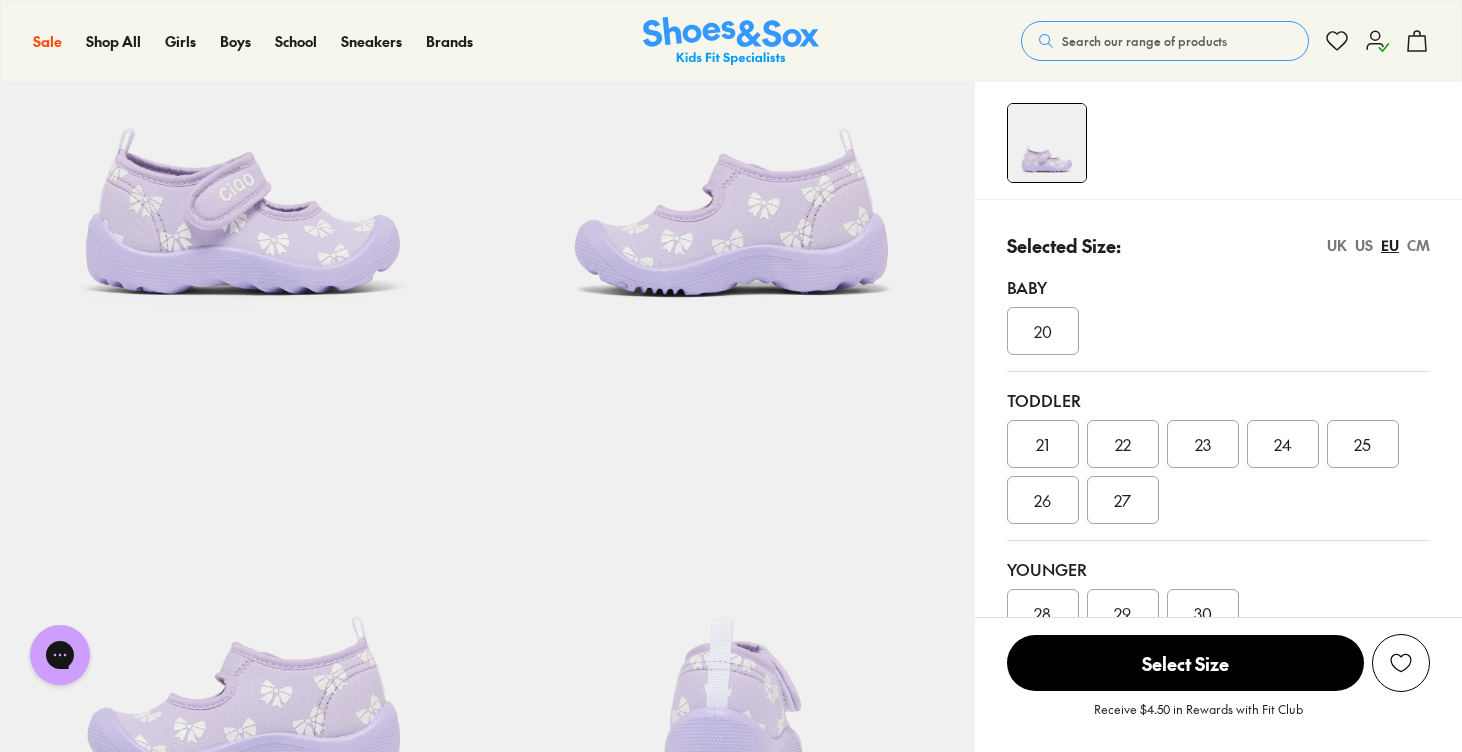 scroll, scrollTop: 0, scrollLeft: 0, axis: both 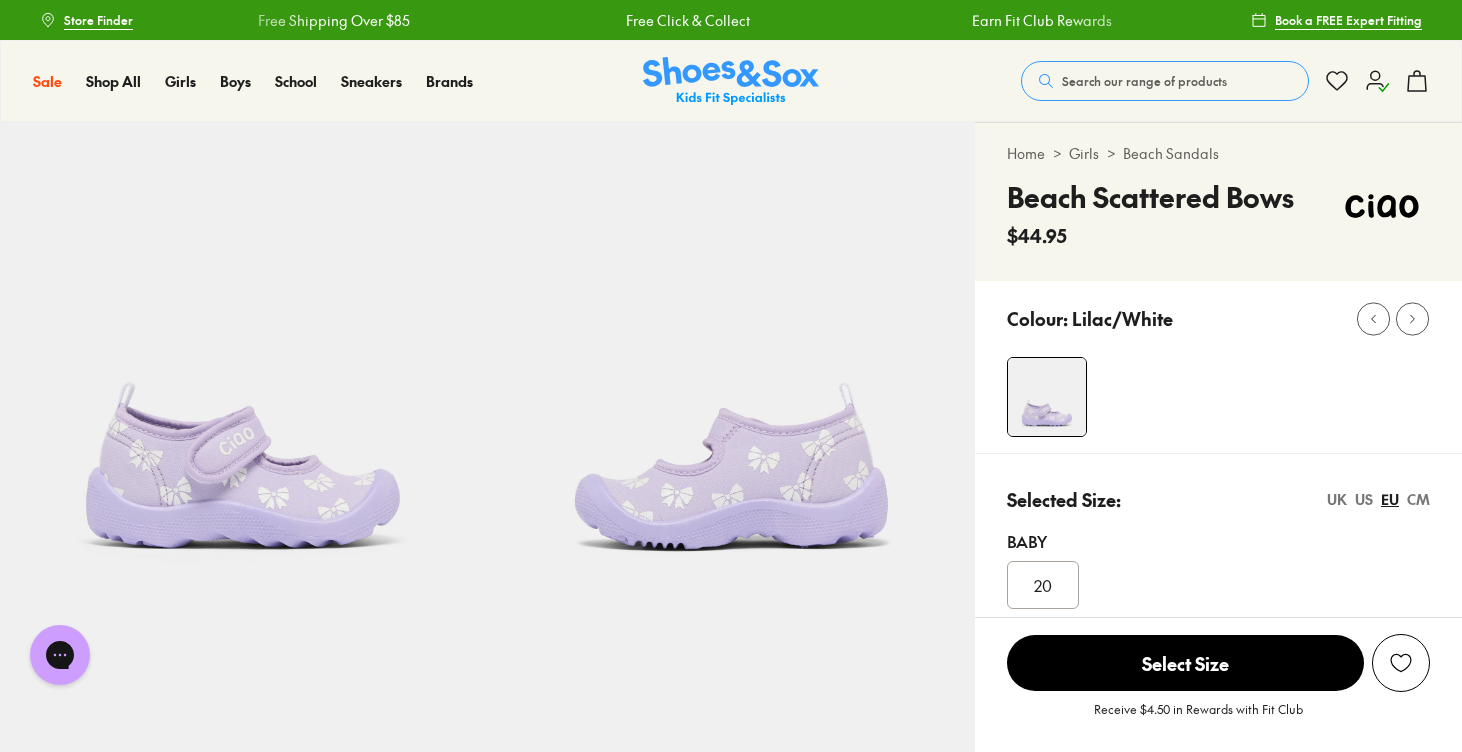 click on "Beach Sandals" at bounding box center (1171, 153) 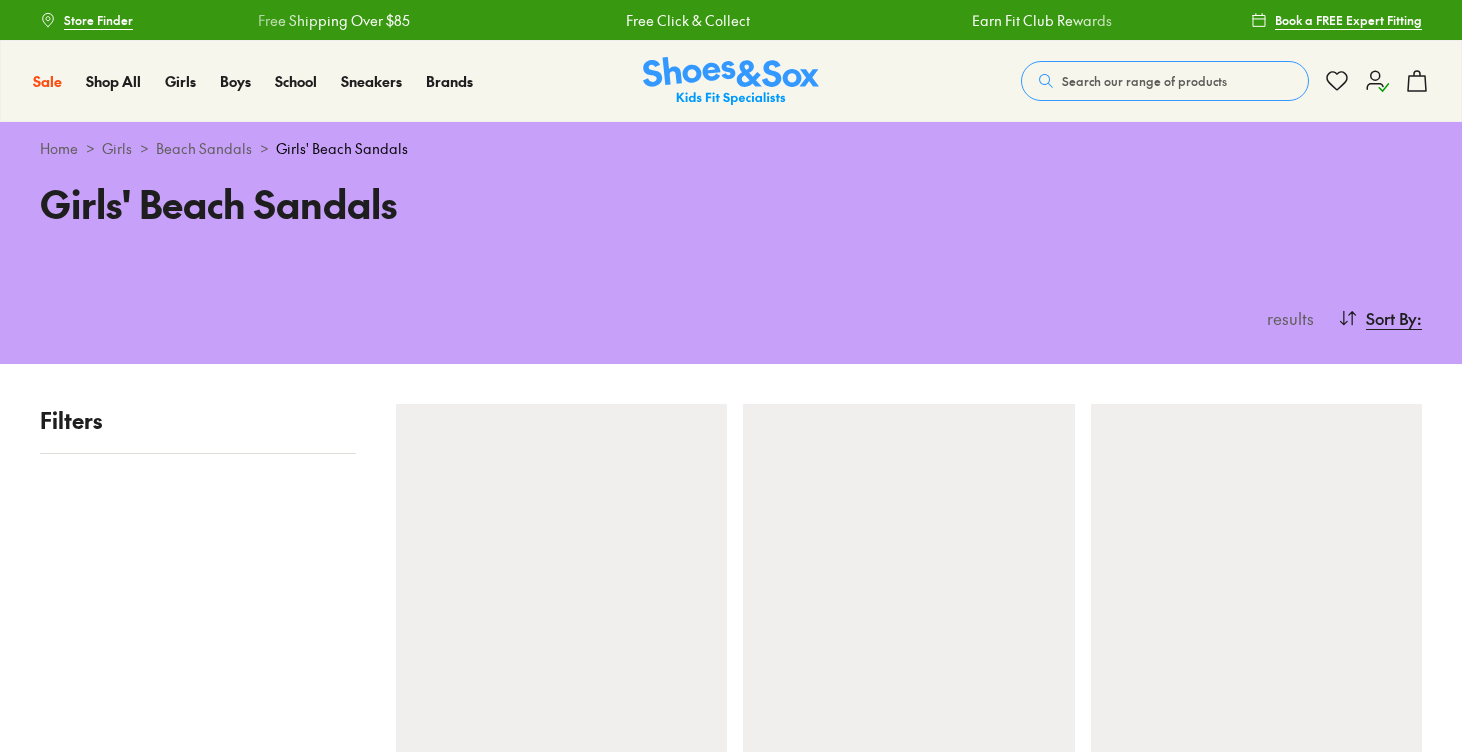scroll, scrollTop: 0, scrollLeft: 0, axis: both 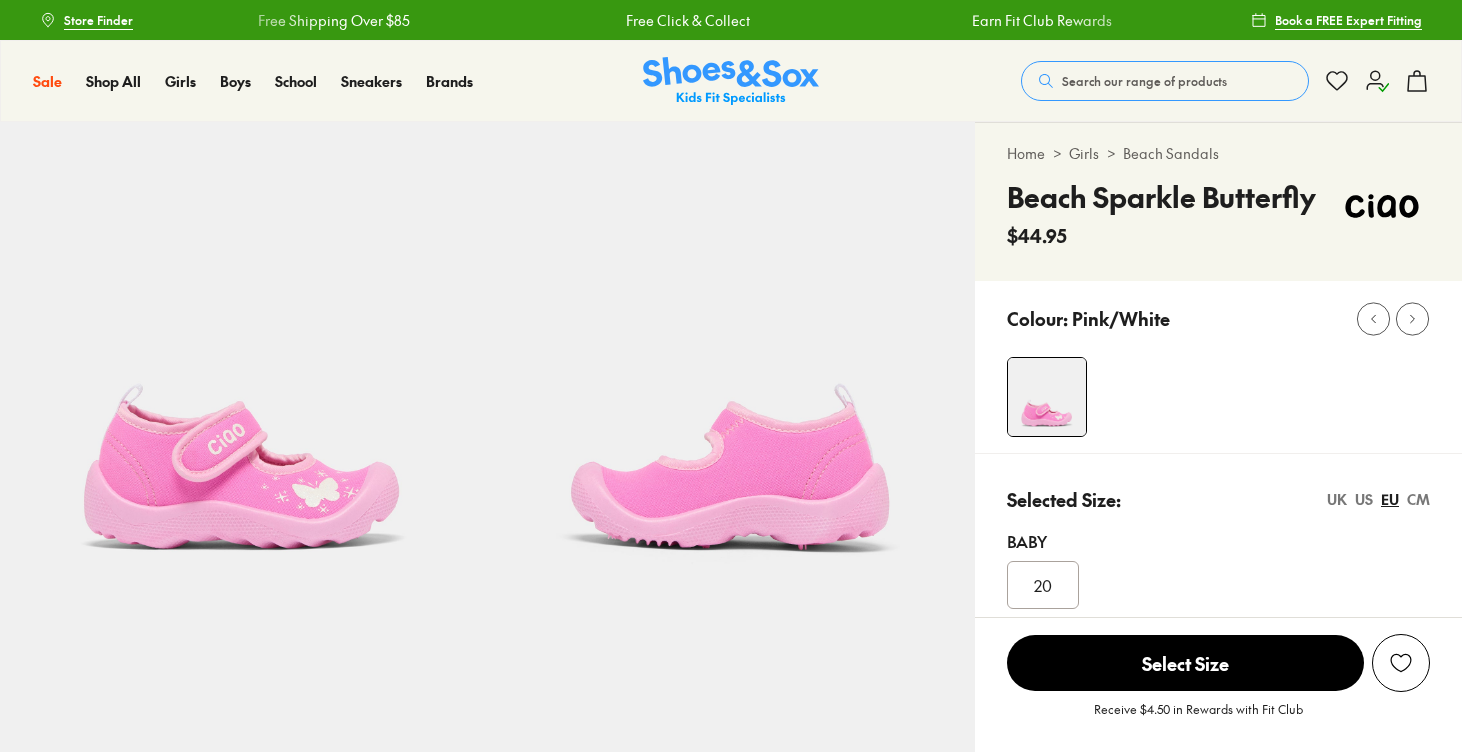select on "*" 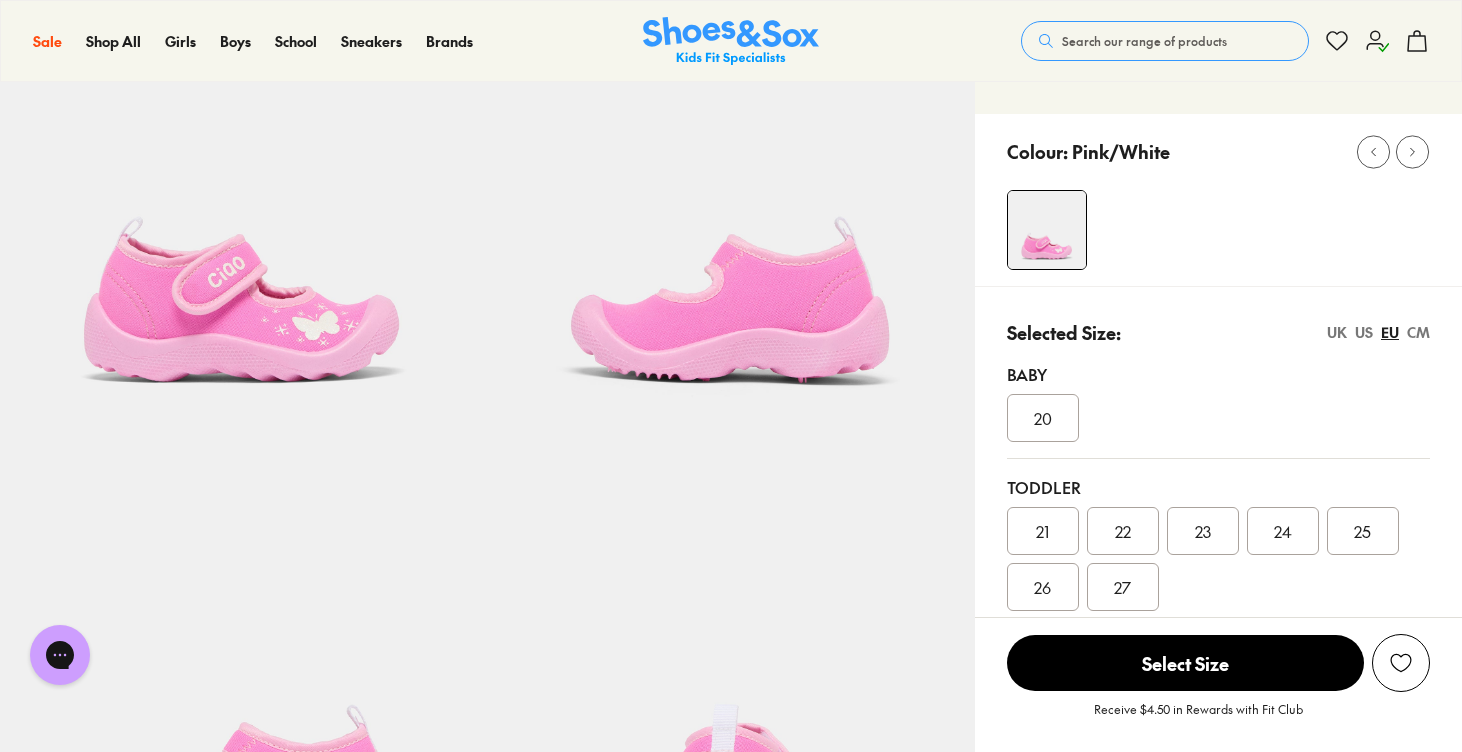 scroll, scrollTop: 0, scrollLeft: 0, axis: both 